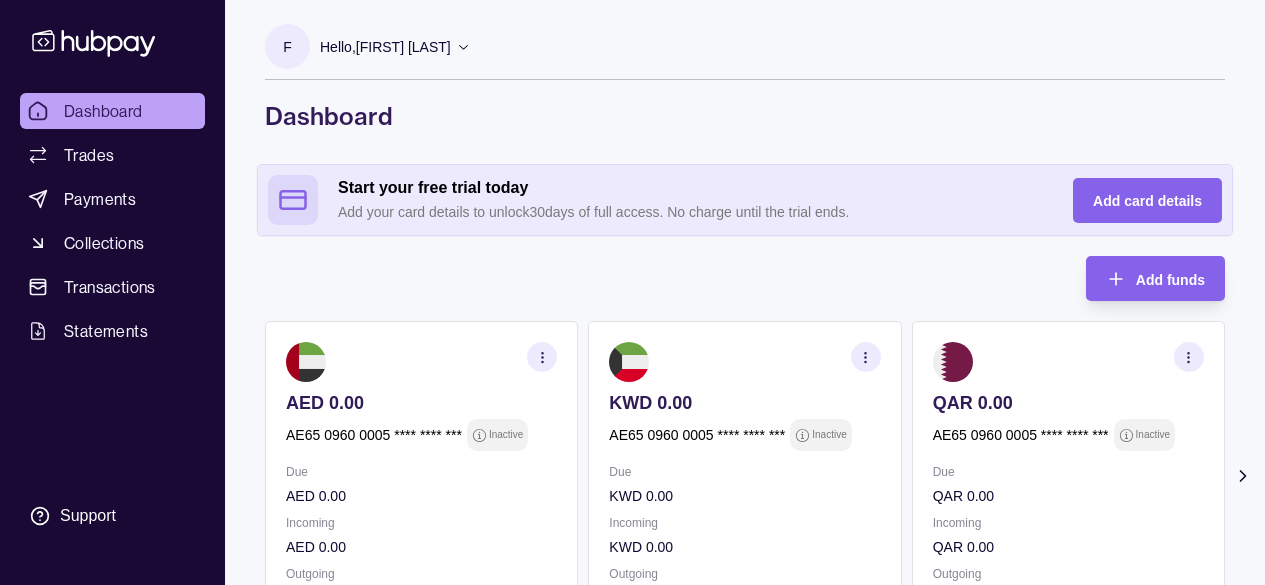scroll, scrollTop: 0, scrollLeft: 0, axis: both 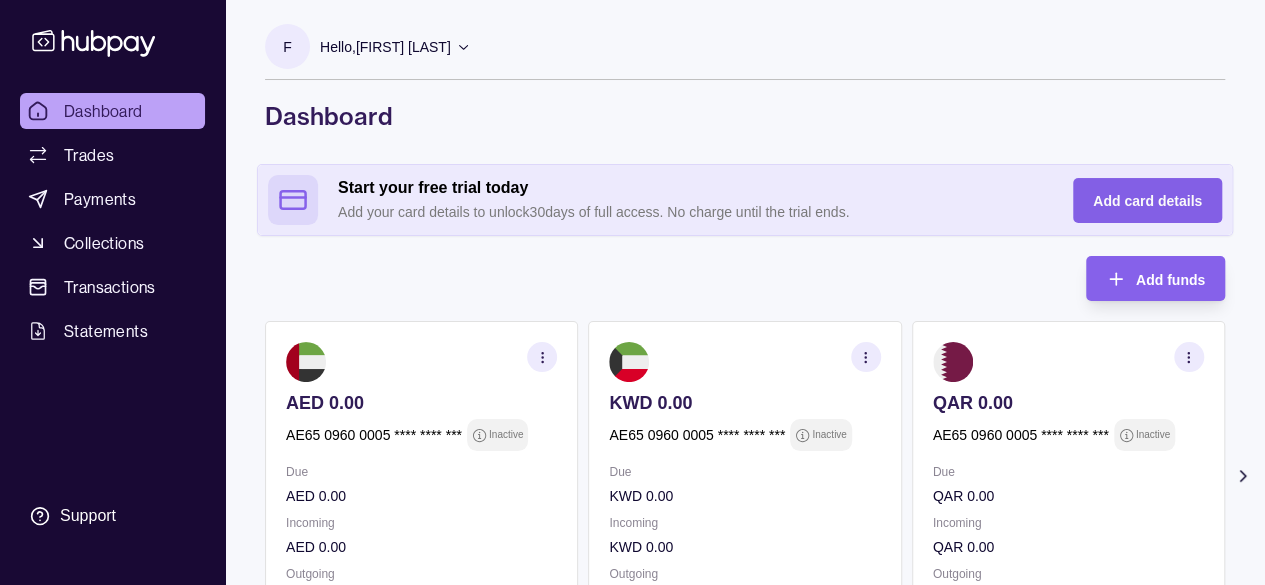 click on "Add card details" at bounding box center (1132, 200) 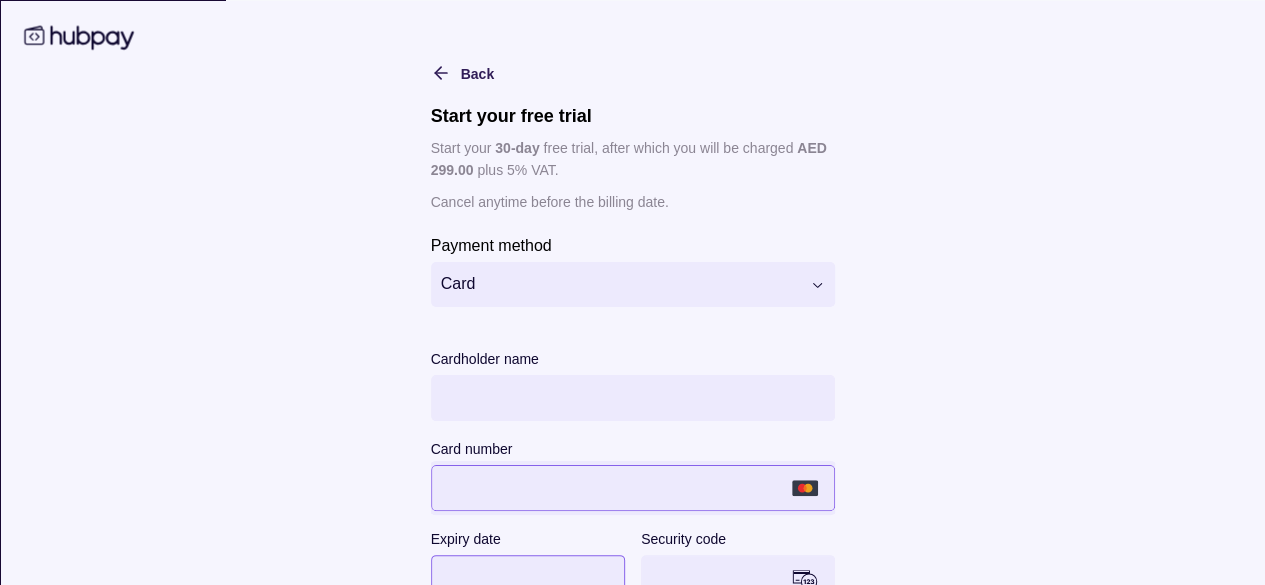 scroll, scrollTop: 104, scrollLeft: 0, axis: vertical 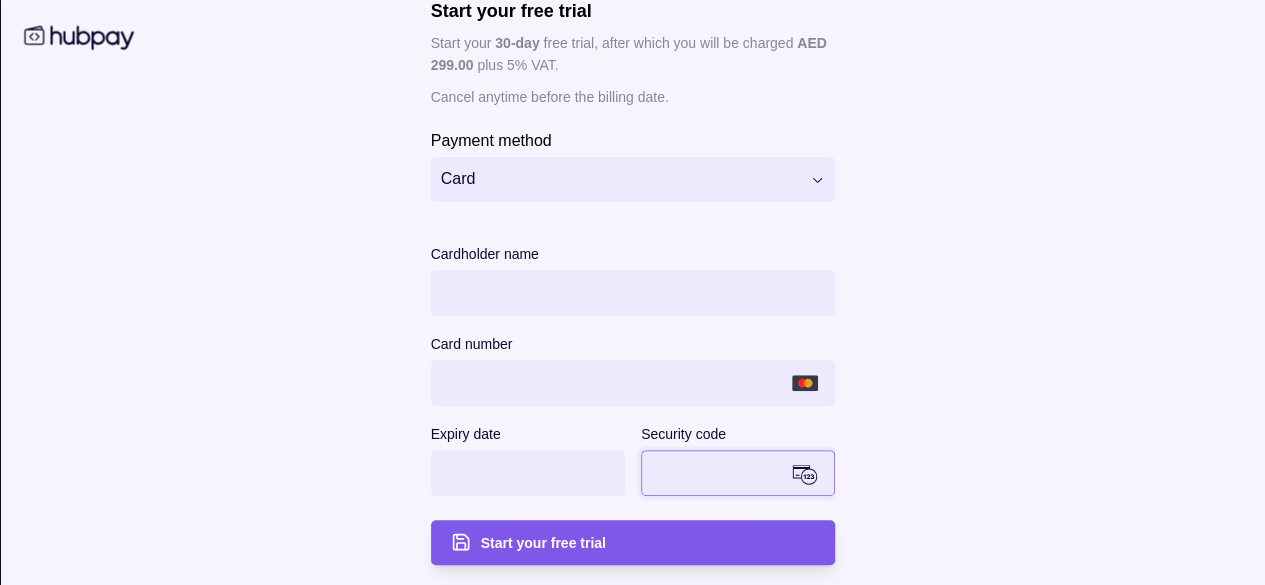 click on "Start your free trial" at bounding box center [617, 542] 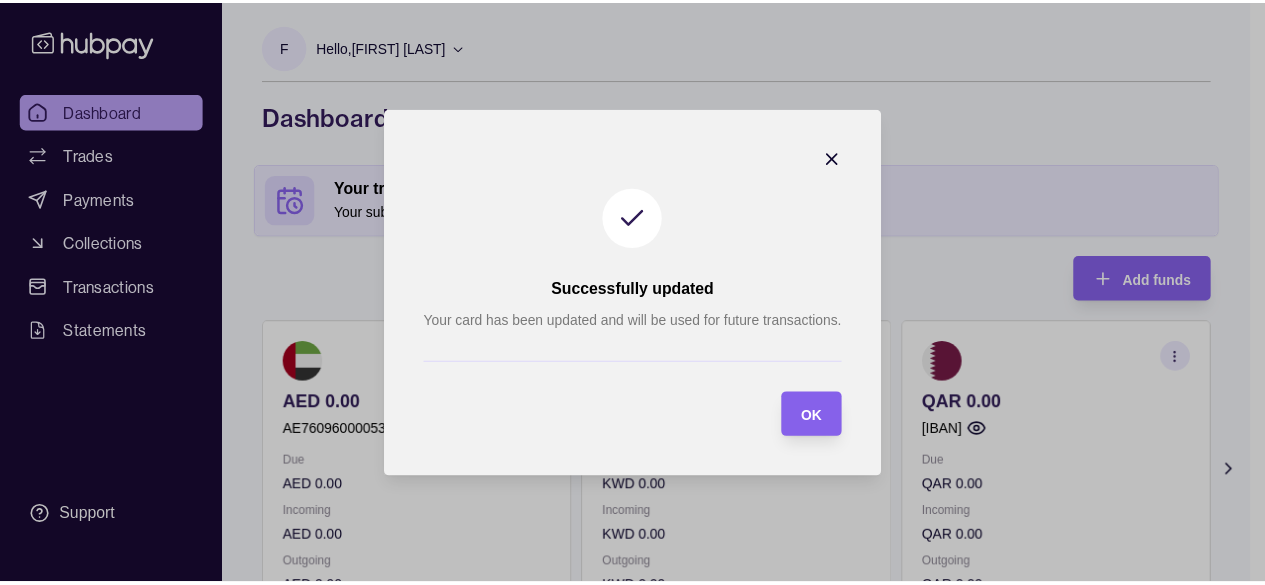 scroll, scrollTop: 0, scrollLeft: 0, axis: both 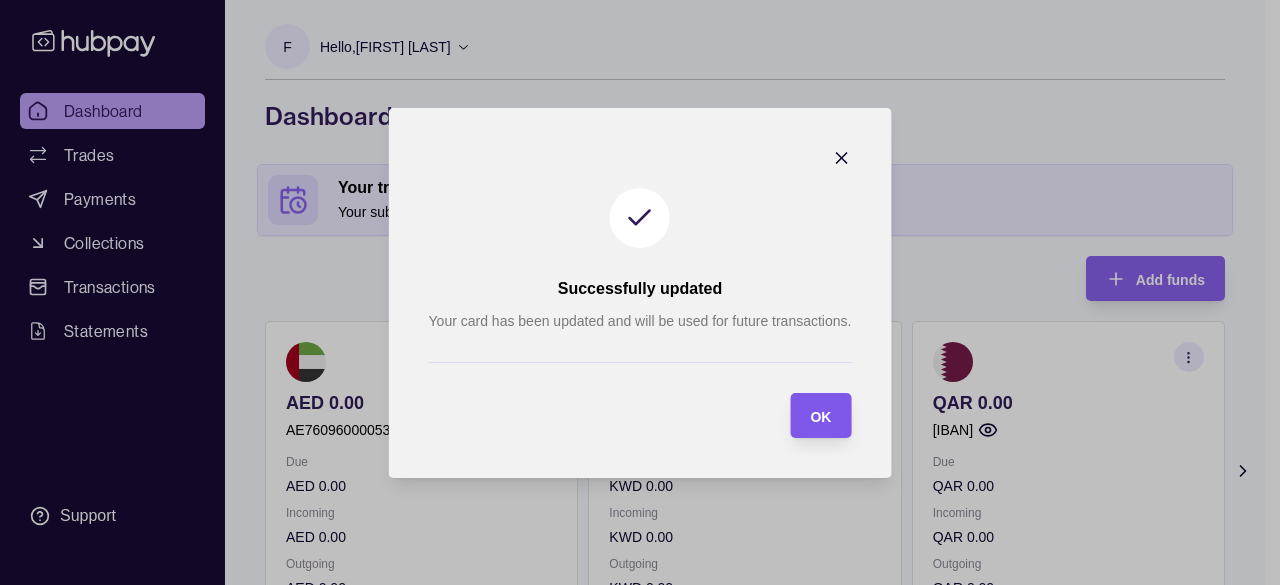 click on "OK" at bounding box center (820, 416) 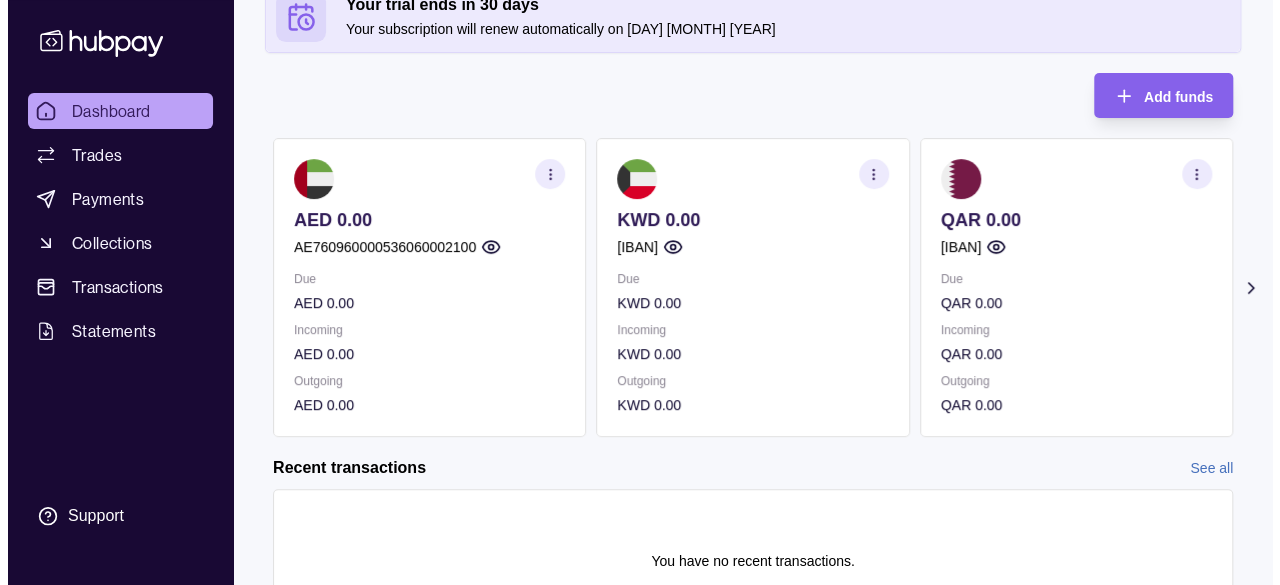 scroll, scrollTop: 93, scrollLeft: 0, axis: vertical 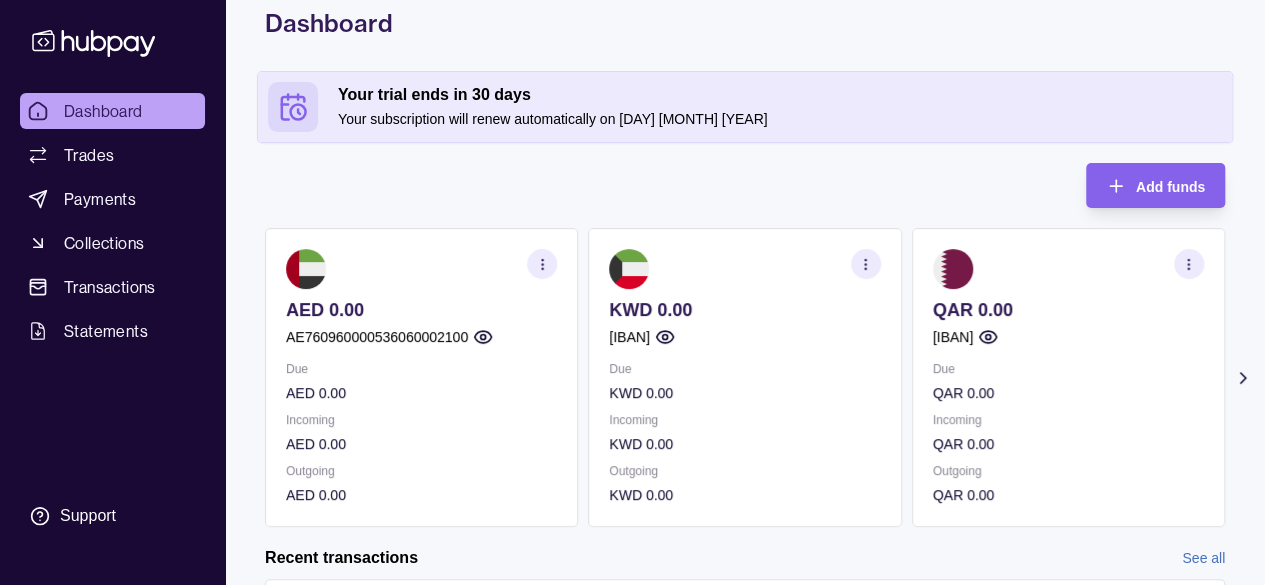 click on "Add funds AED 0.00 AE760960000536060002100 Due AED 0.00 Incoming AED 0.00 Outgoing AED 0.00 KWD 0.00 [IBAN] Due KWD 0.00 Incoming KWD 0.00 Outgoing KWD 0.00 QAR 0.00 [IBAN] Due QAR 0.00 Incoming QAR 0.00 Outgoing QAR 0.00 SAR 0.00 [IBAN] Due SAR 0.00 Incoming SAR 0.00 Outgoing SAR 0.00 USD 0.00 [IBAN] Due USD 0.00 Incoming USD 0.00 Outgoing USD 0.00 Request new currencies Recent transactions See all Details Amount You have no recent transactions." at bounding box center [745, 463] 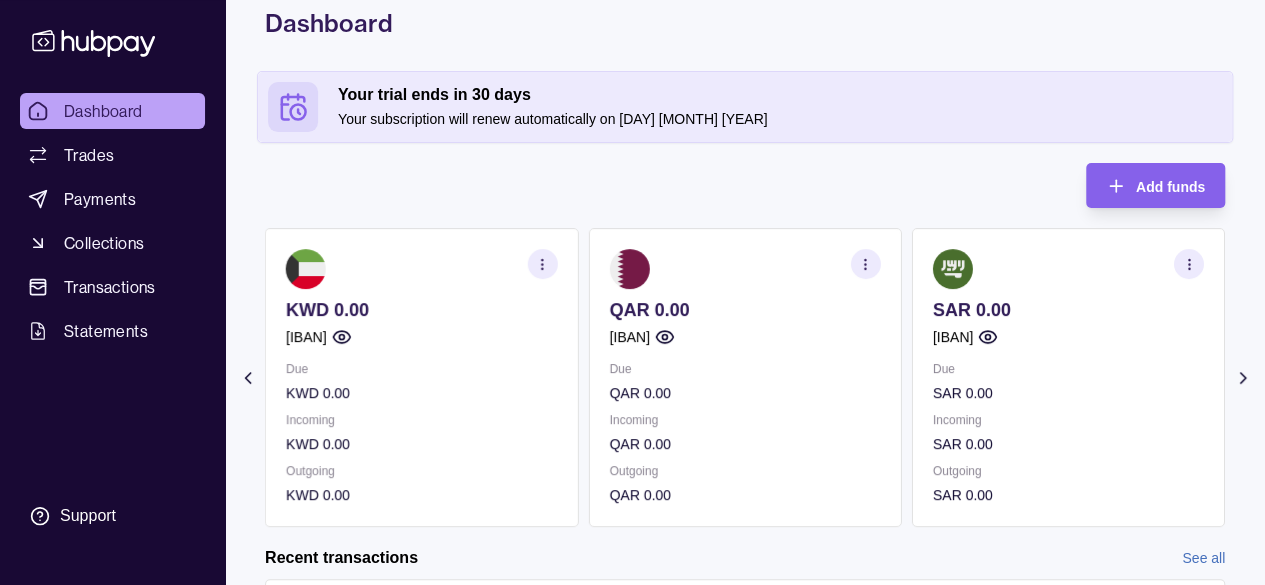 click 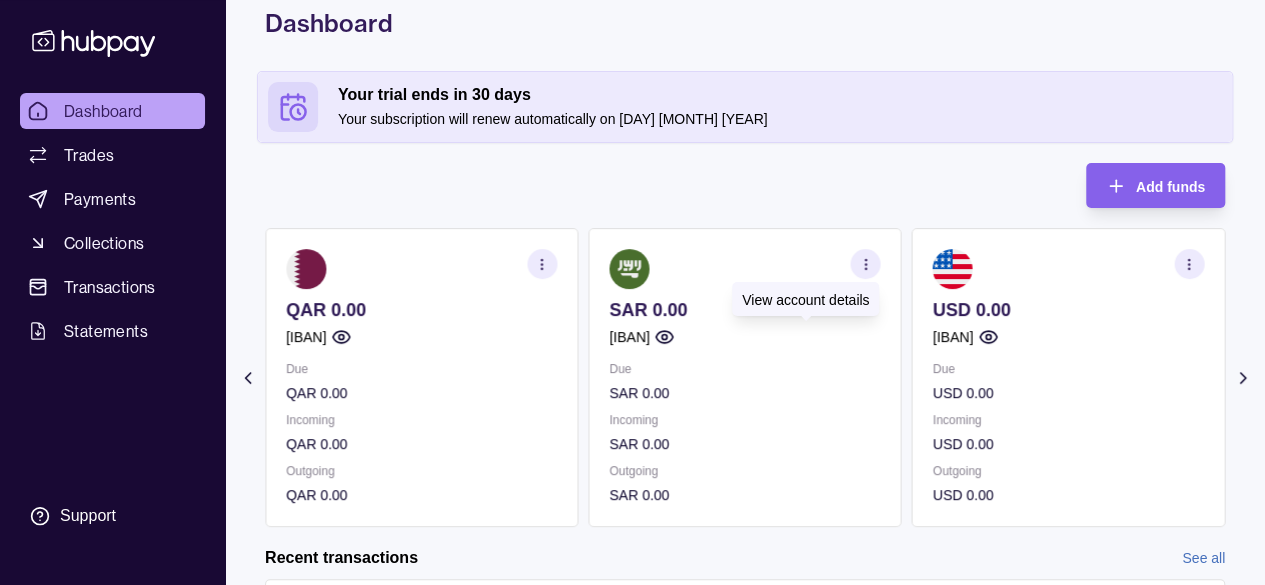 click 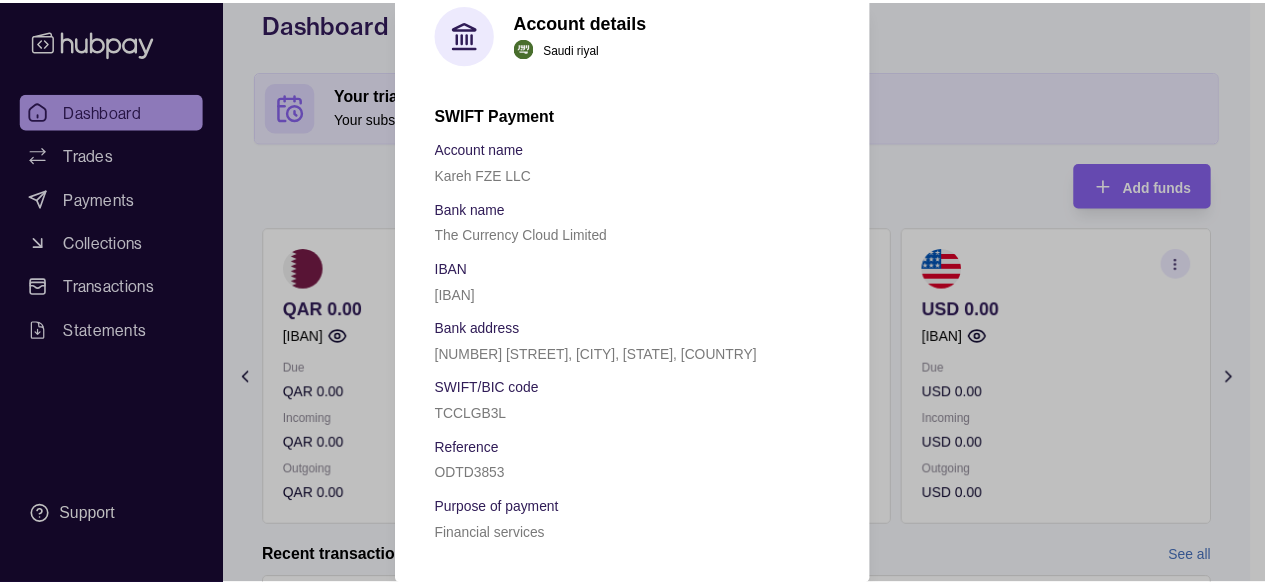 scroll, scrollTop: 0, scrollLeft: 0, axis: both 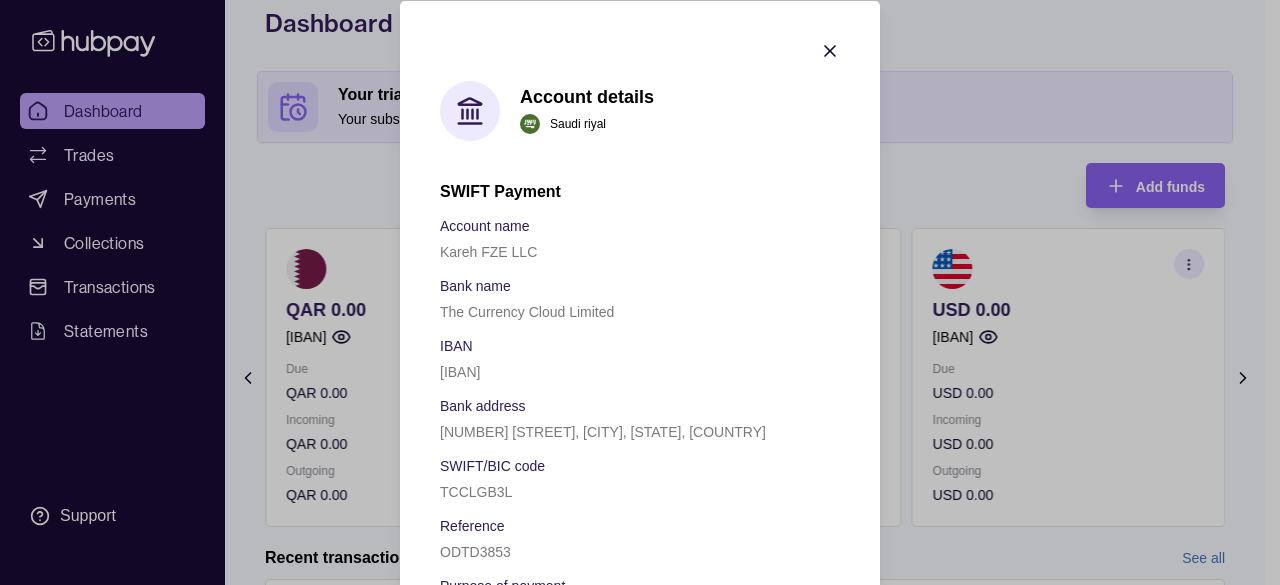 click on "Account details [CURRENCY] SWIFT Payment Account name  Kareh FZE LLC Bank name The Currency Cloud Limited IBAN [IBAN] Bank address [NUMBER] [STREET], [CITY], [STATE], [COUNTRY] SWIFT/BIC code [SWIFT] Reference ODTD3853 Purpose of payment Financial services" at bounding box center [640, 331] 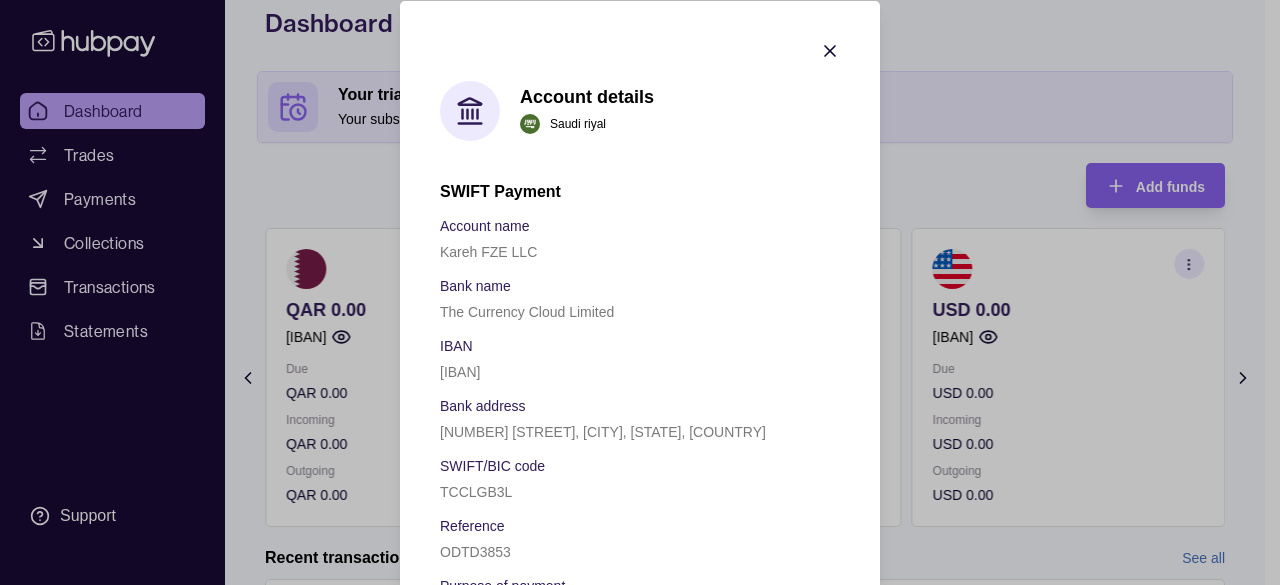 click 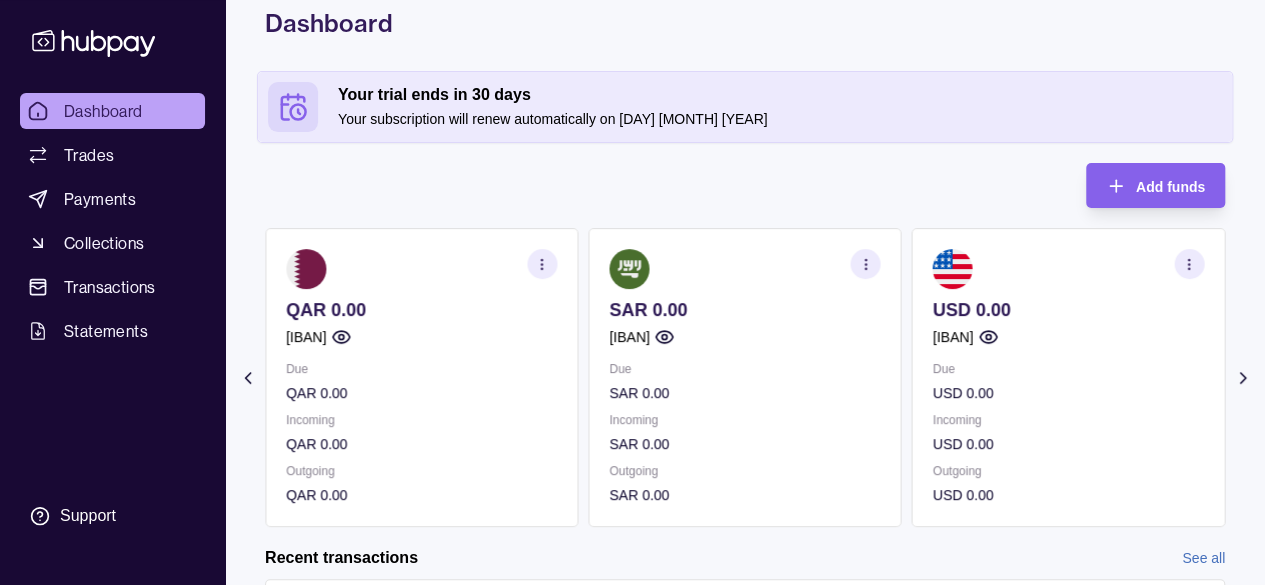 click 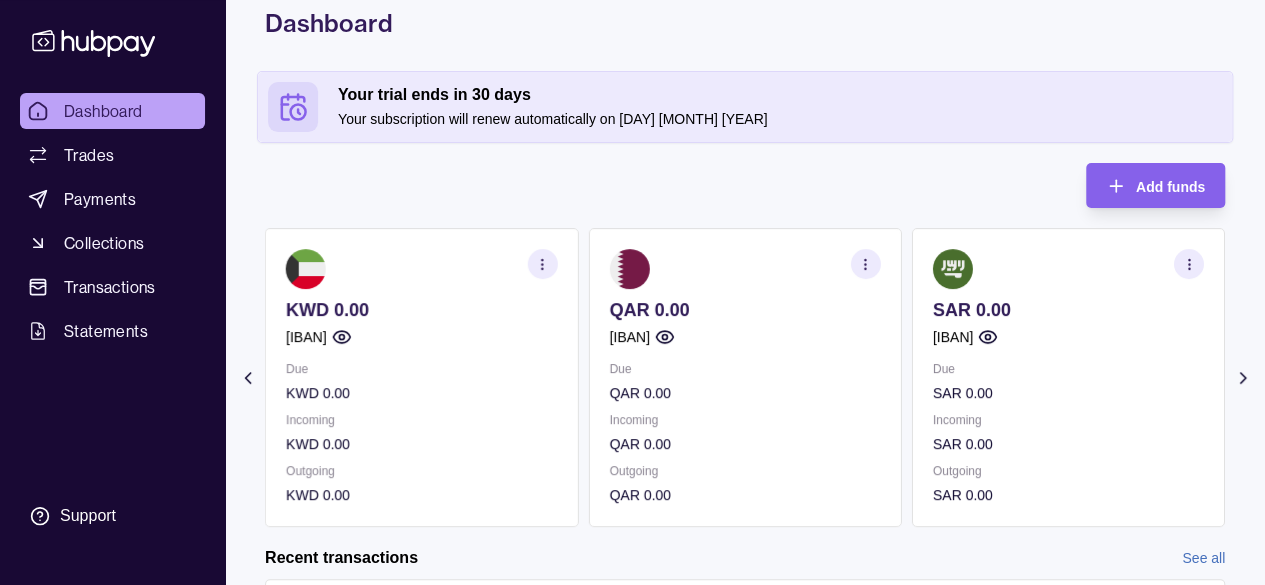 click 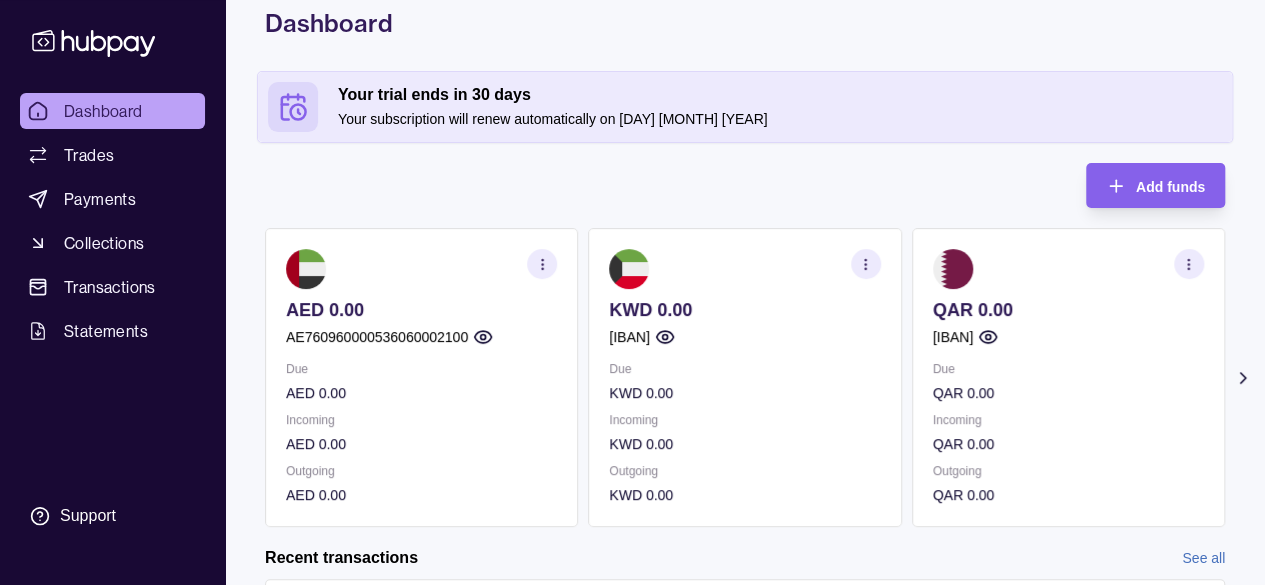 click on "Add funds AED 0.00 AE760960000536060002100 Due AED 0.00 Incoming AED 0.00 Outgoing AED 0.00 KWD 0.00 [IBAN] Due KWD 0.00 Incoming KWD 0.00 Outgoing KWD 0.00 QAR 0.00 [IBAN] Due QAR 0.00 Incoming QAR 0.00 Outgoing QAR 0.00 SAR 0.00 [IBAN] Due SAR 0.00 Incoming SAR 0.00 Outgoing SAR 0.00 USD 0.00 [IBAN] Due USD 0.00 Incoming USD 0.00 Outgoing USD 0.00 Request new currencies Recent transactions See all Details Amount You have no recent transactions." at bounding box center (745, 463) 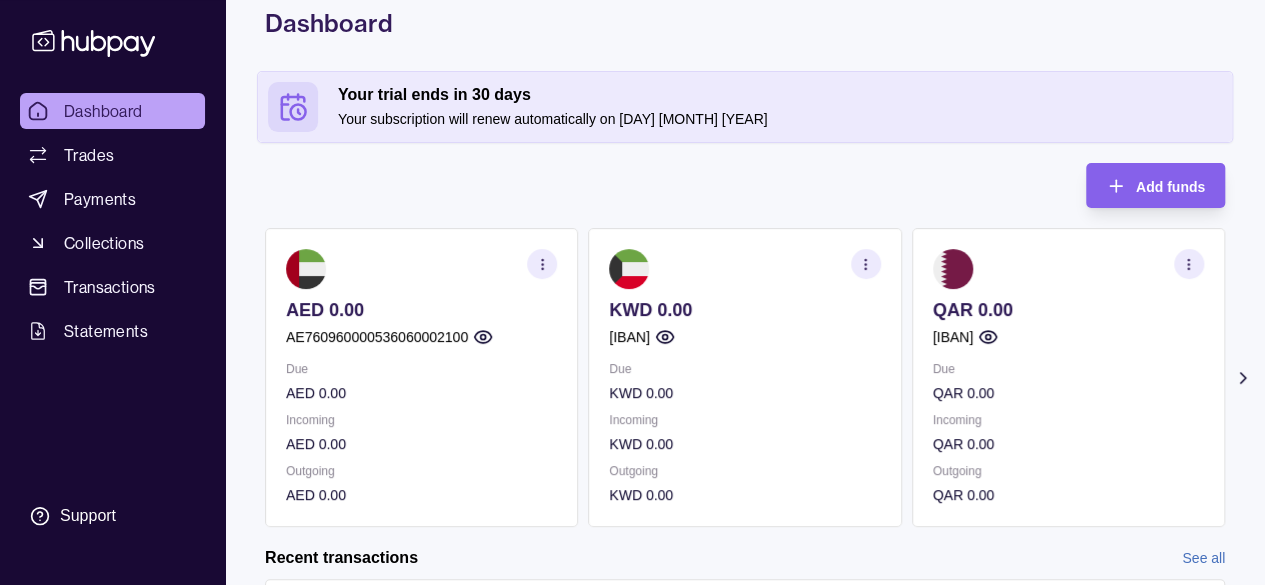 click 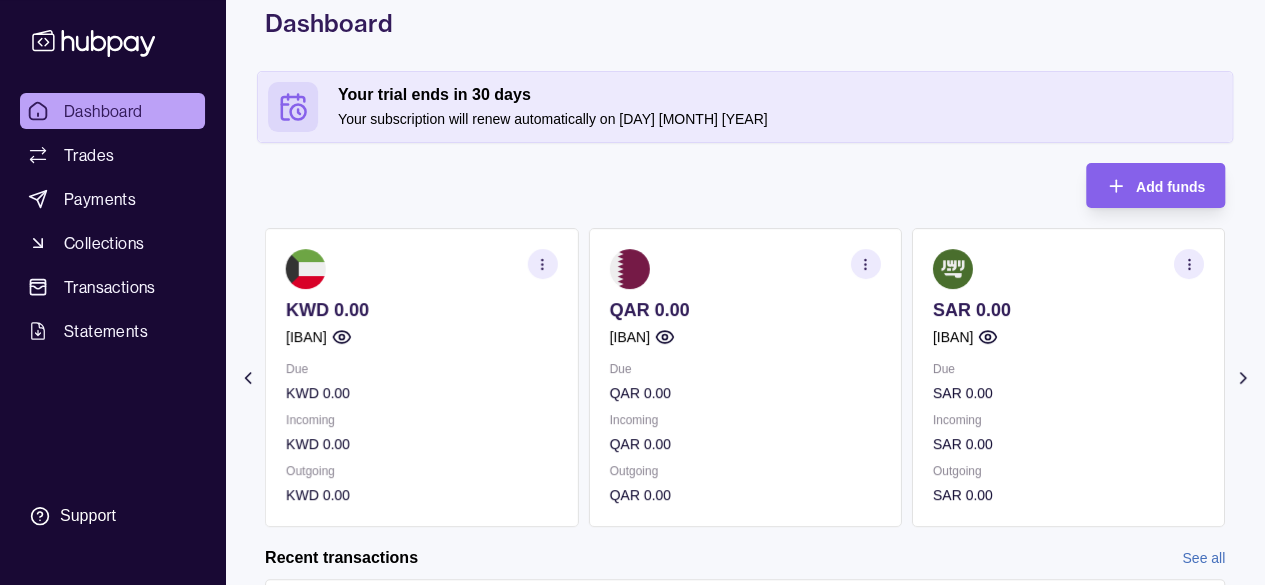 click on "Add funds AED 0.00 AE760960000536060002100 Due AED 0.00 Incoming AED 0.00 Outgoing AED 0.00 KWD 0.00 [IBAN] Due KWD 0.00 Incoming KWD 0.00 Outgoing KWD 0.00 QAR 0.00 [IBAN] Due QAR 0.00 Incoming QAR 0.00 Outgoing QAR 0.00 SAR 0.00 [IBAN] Due SAR 0.00 Incoming SAR 0.00 Outgoing SAR 0.00 USD 0.00 [IBAN] Due USD 0.00 Incoming USD 0.00 Outgoing USD 0.00 Request new currencies Recent transactions See all Details Amount You have no recent transactions." at bounding box center [745, 463] 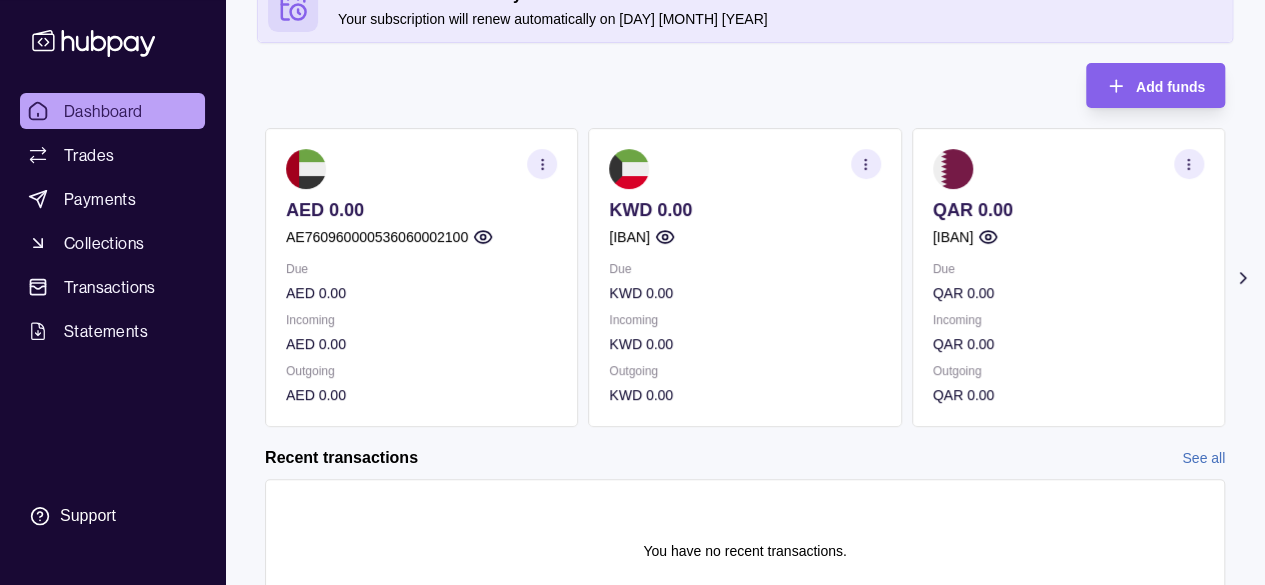 scroll, scrollTop: 293, scrollLeft: 0, axis: vertical 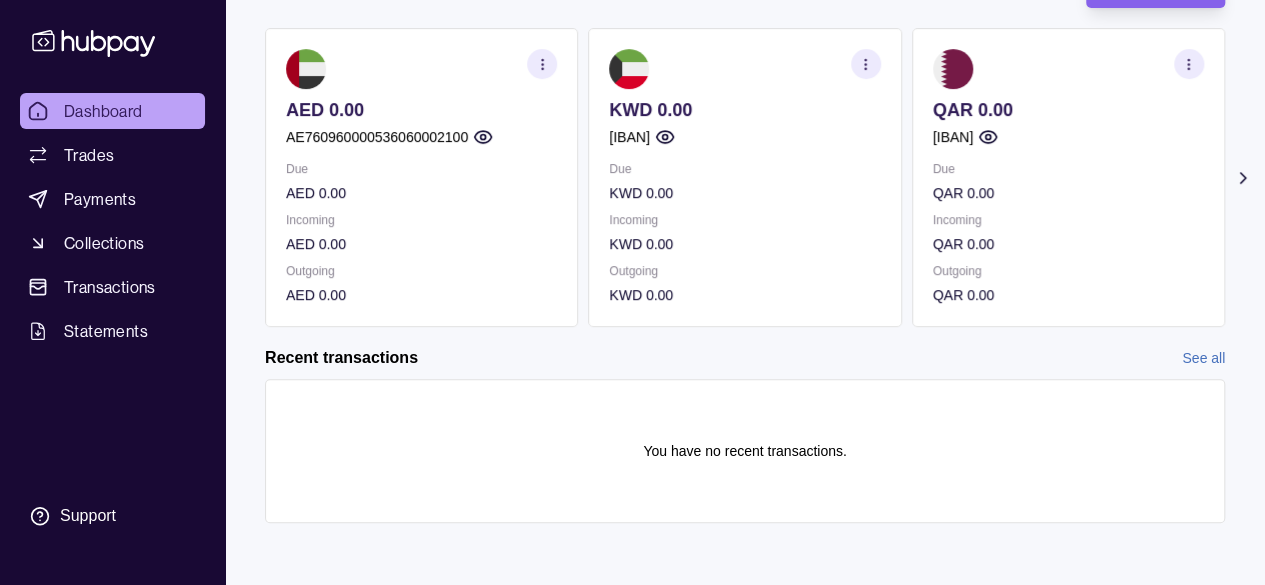 click 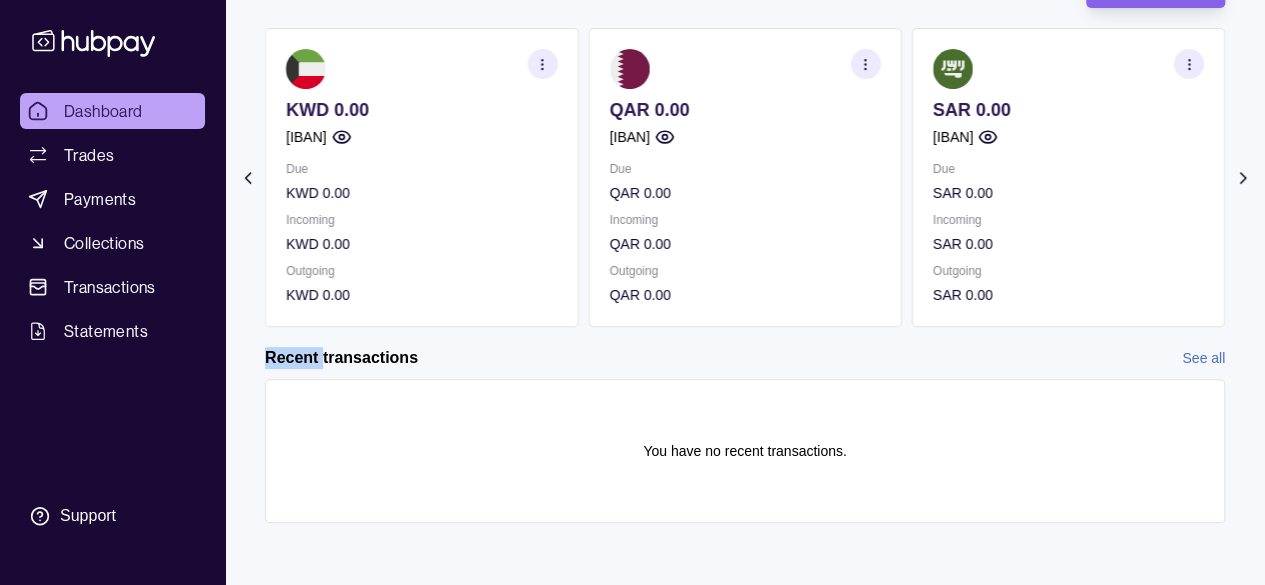 click 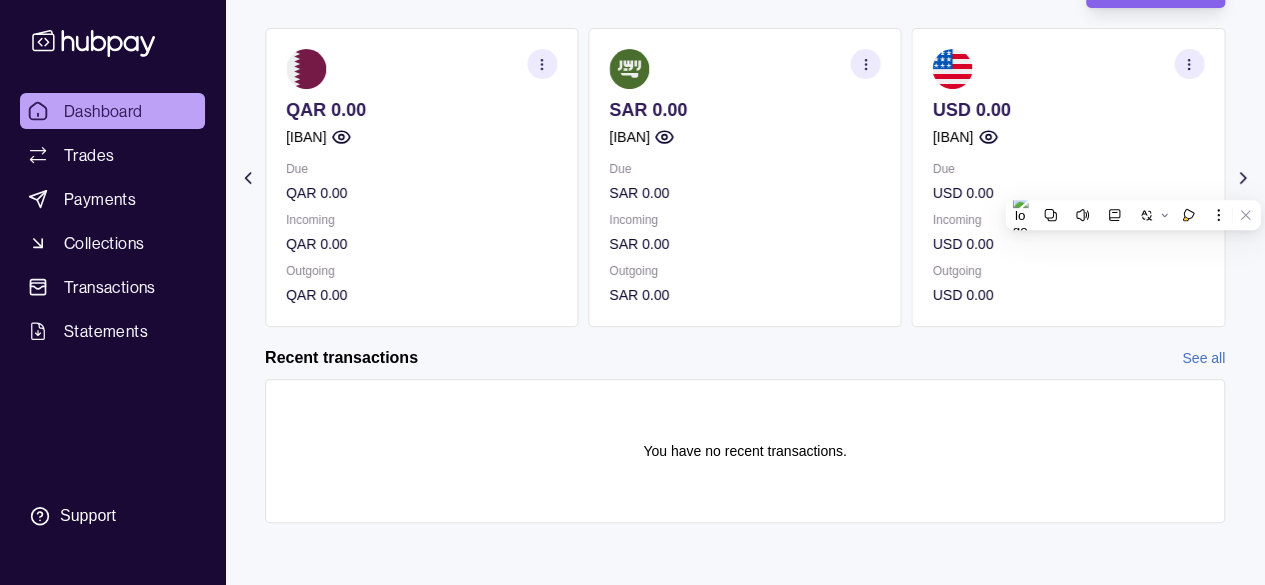 click 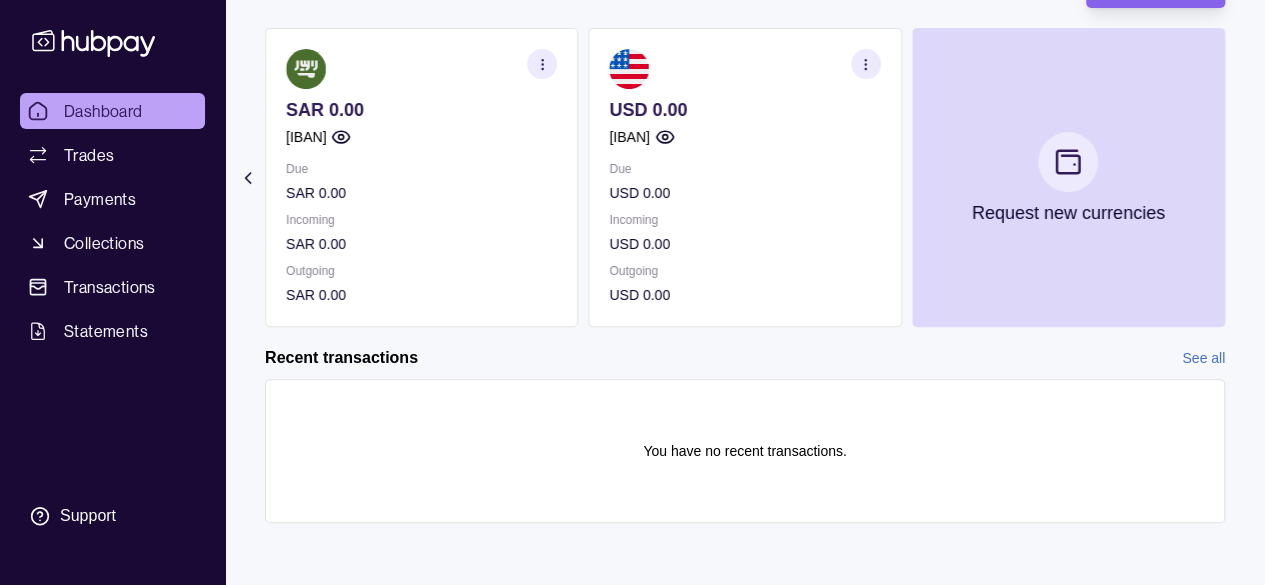 click 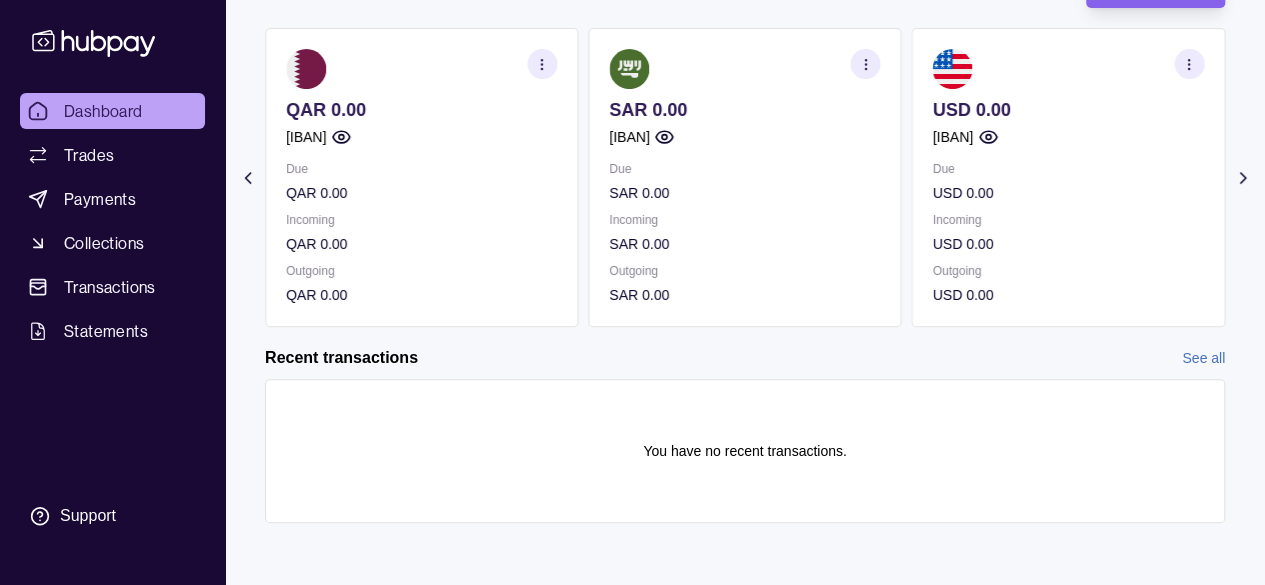 click 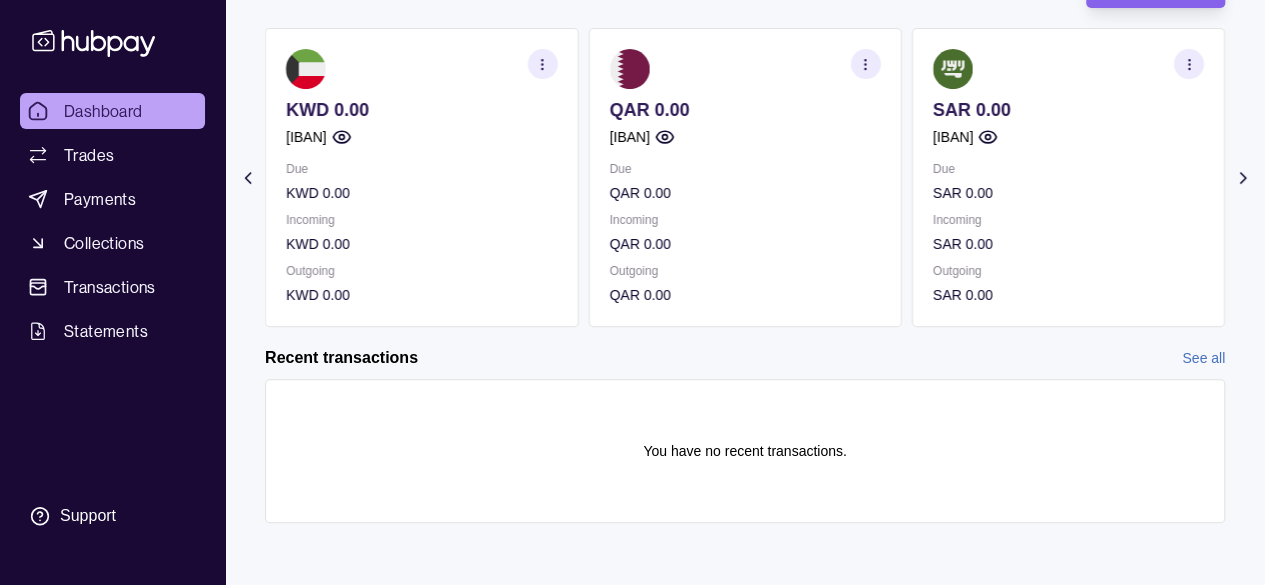 click 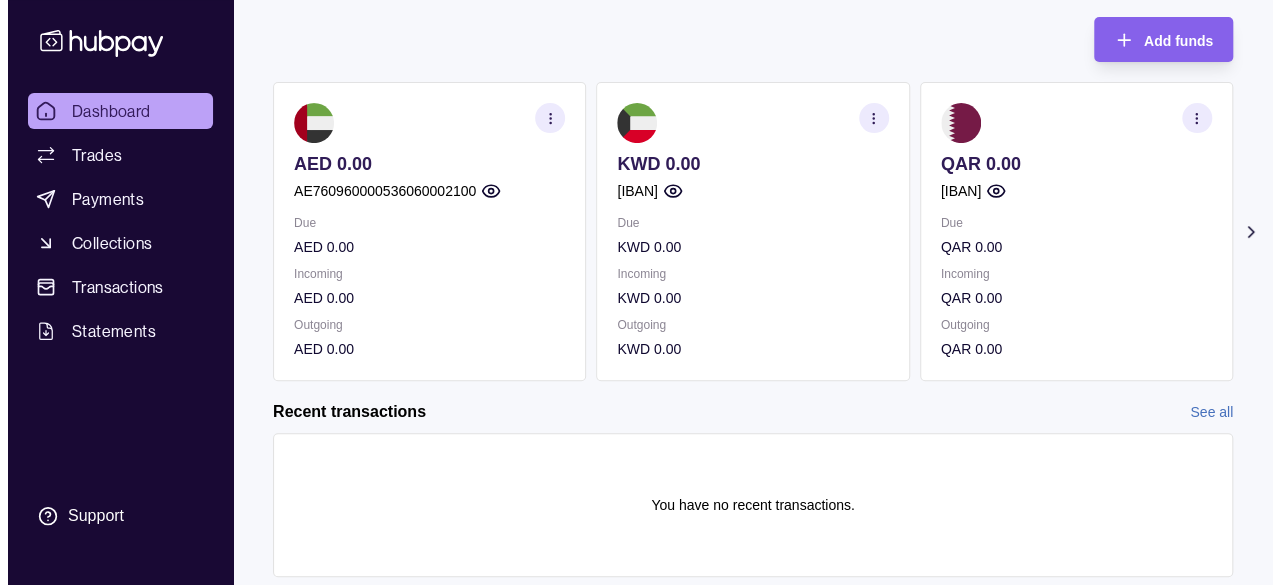 scroll, scrollTop: 193, scrollLeft: 0, axis: vertical 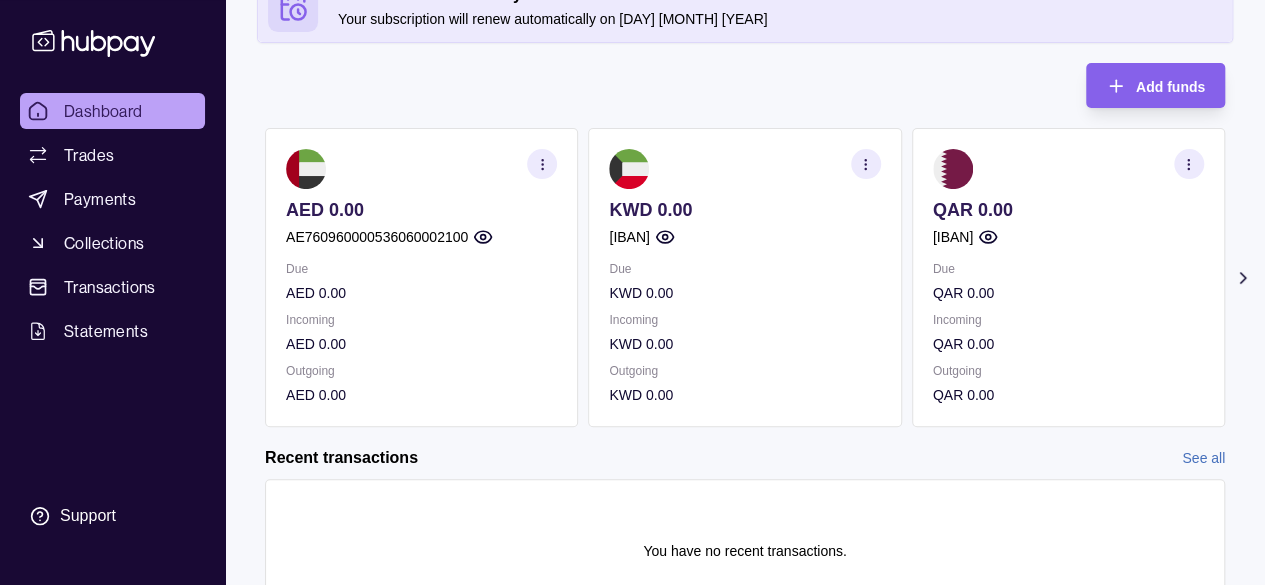 click 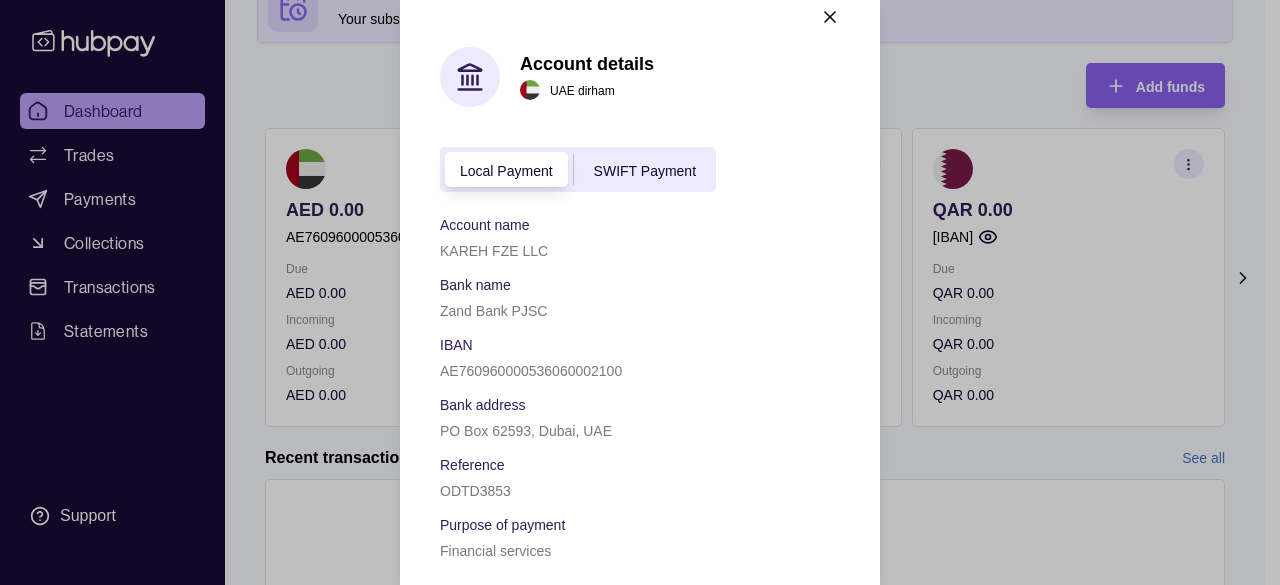 scroll, scrollTop: 50, scrollLeft: 0, axis: vertical 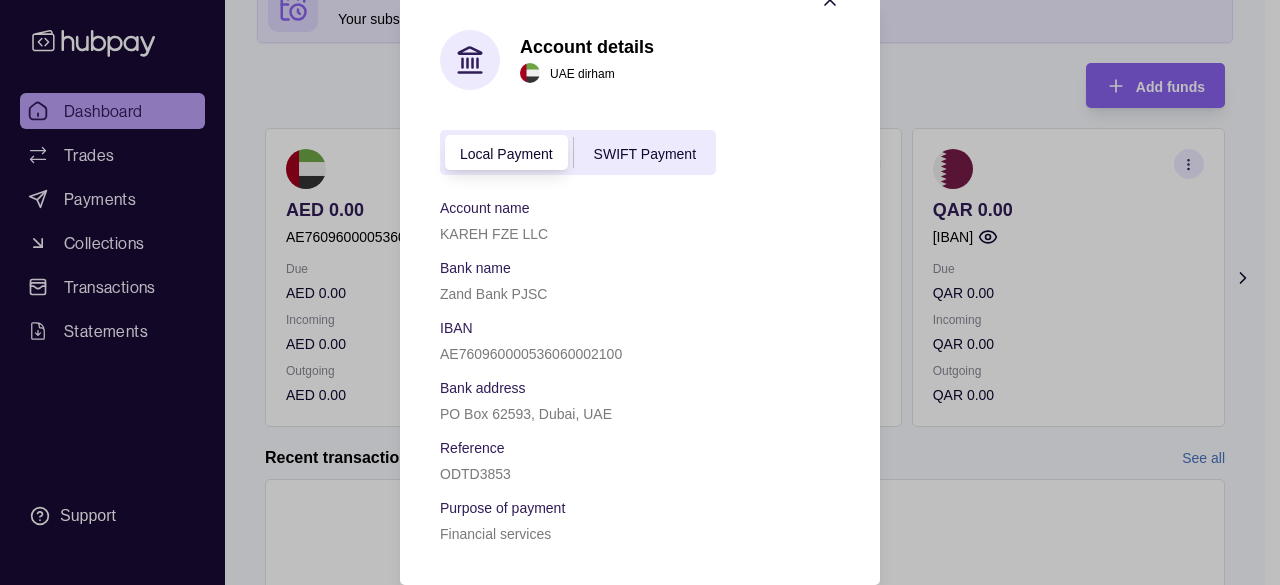 click on "SWIFT Payment" at bounding box center [645, 154] 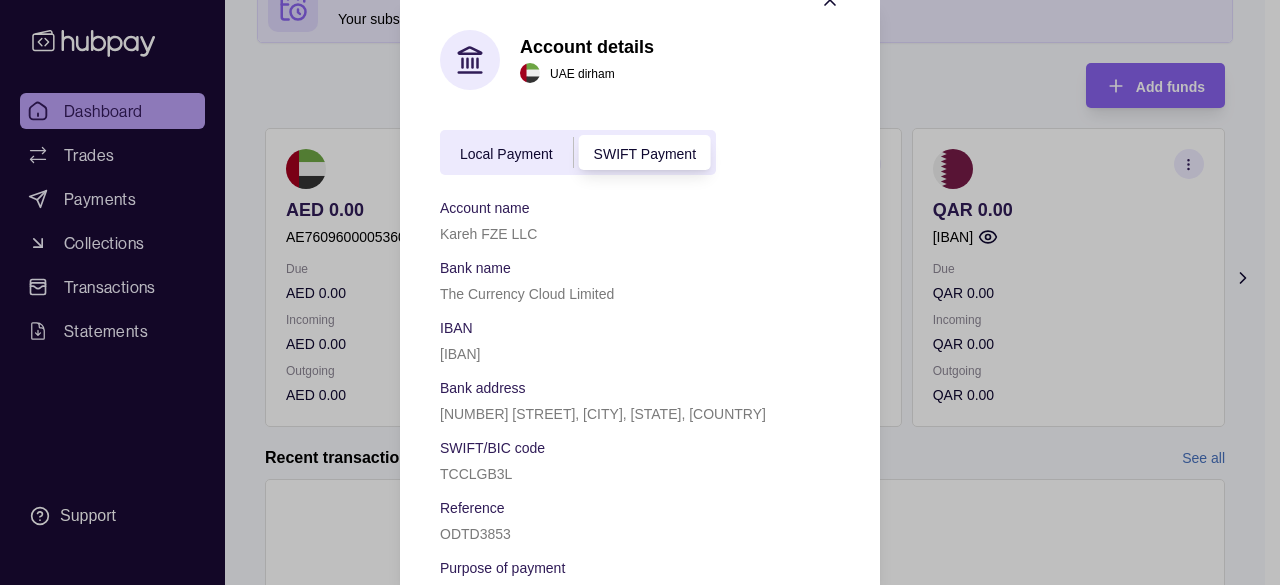 scroll, scrollTop: 110, scrollLeft: 0, axis: vertical 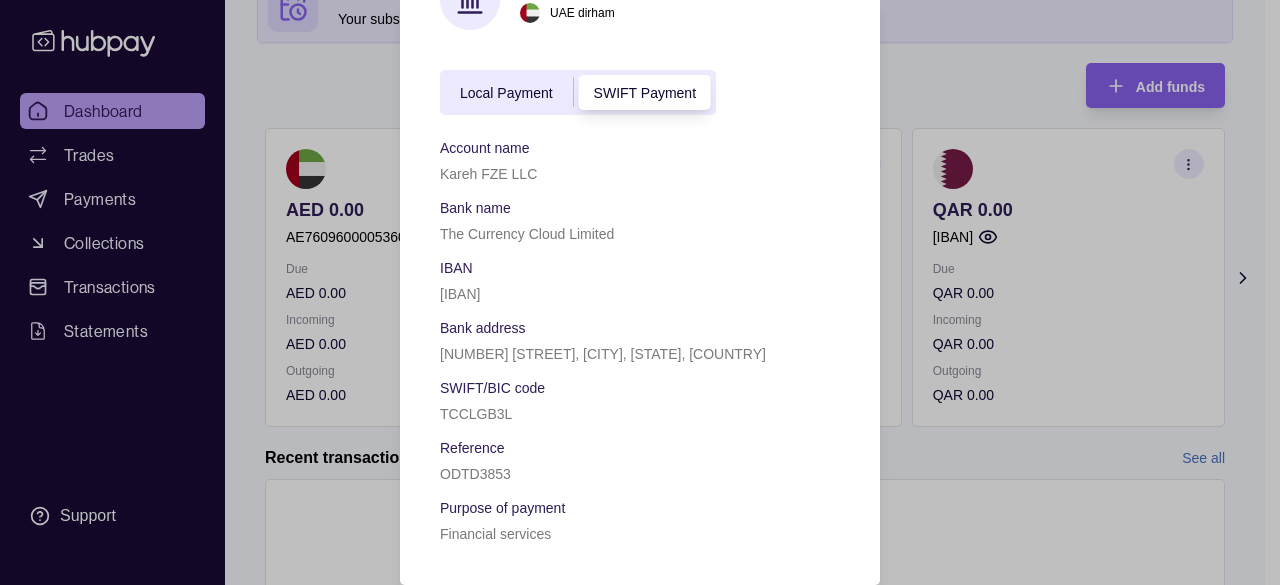 click on "Local Payment" at bounding box center (506, 94) 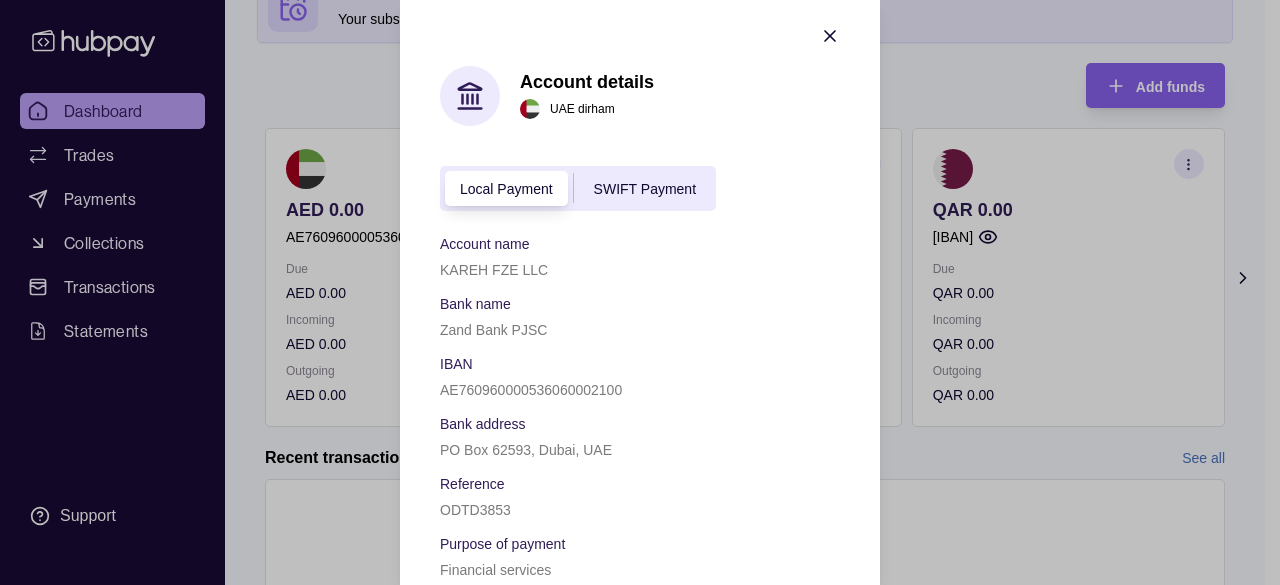scroll, scrollTop: 0, scrollLeft: 0, axis: both 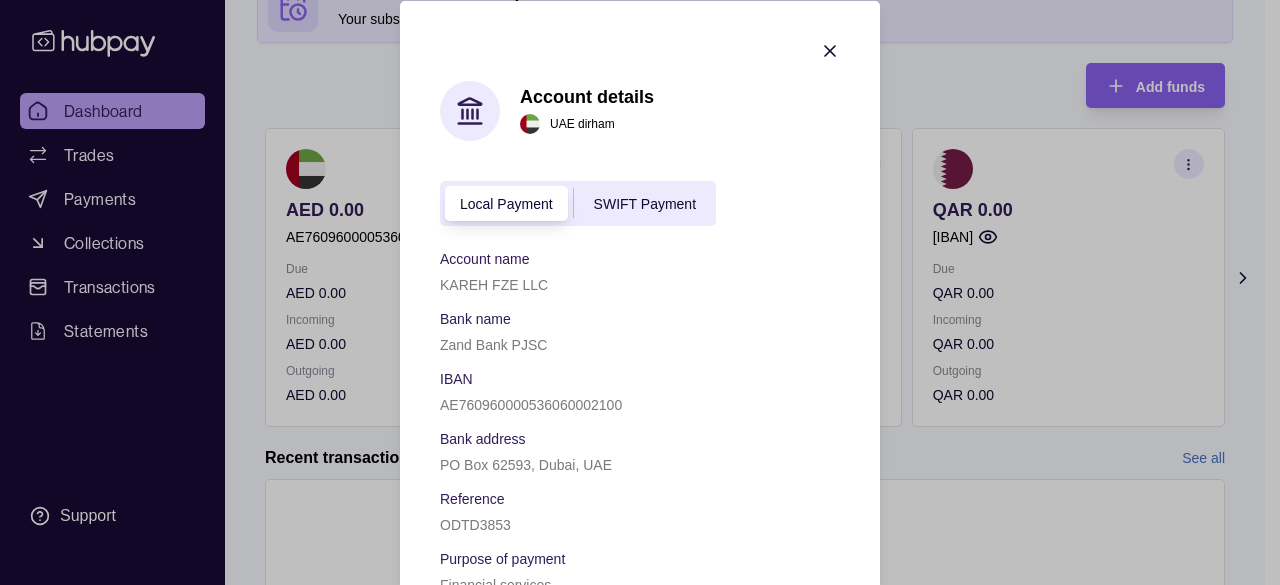 click 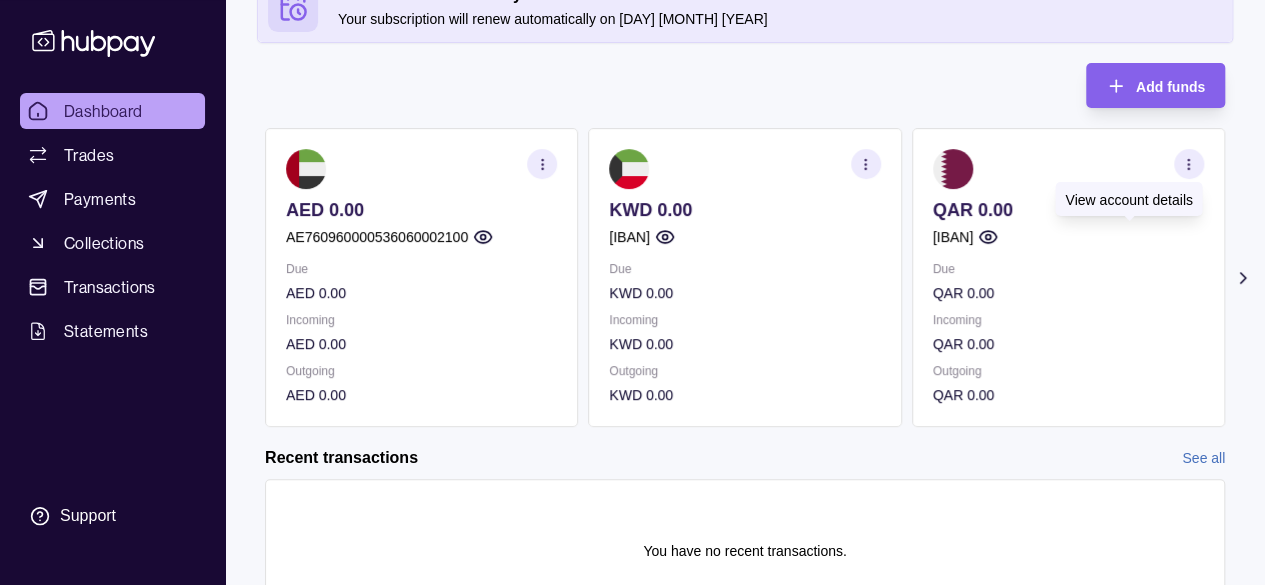 click 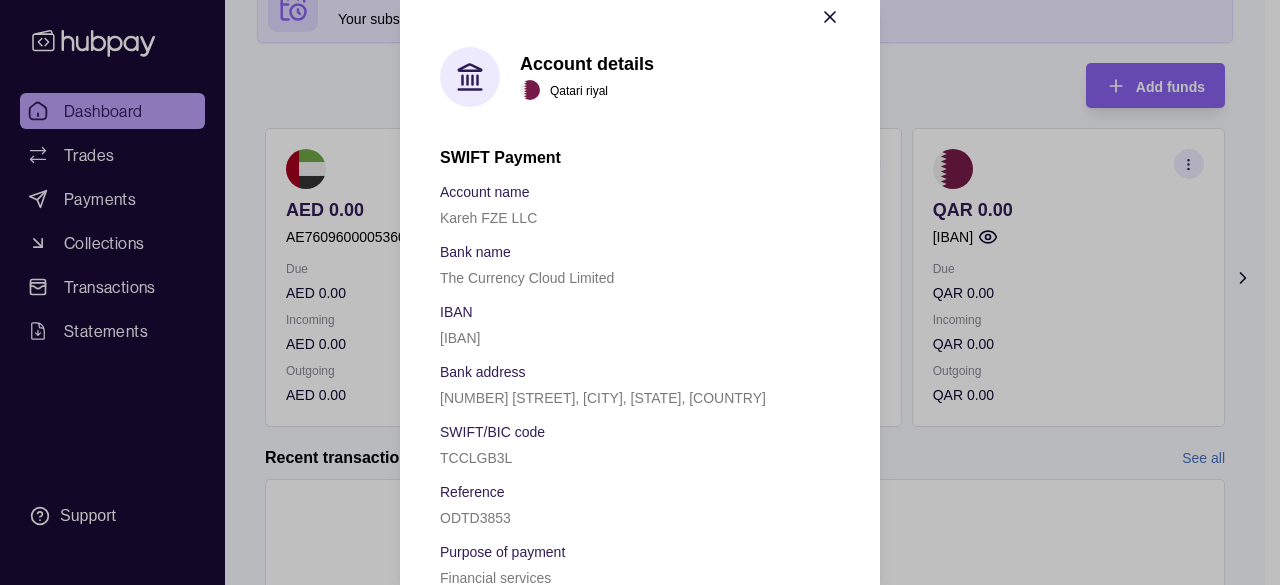 scroll, scrollTop: 0, scrollLeft: 0, axis: both 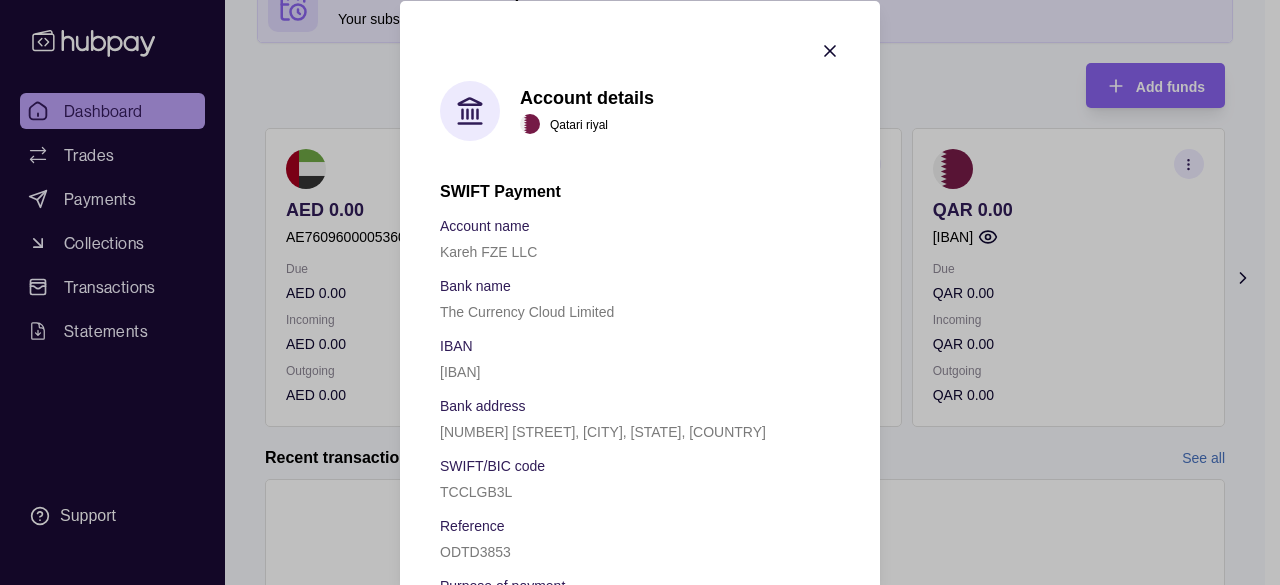 click 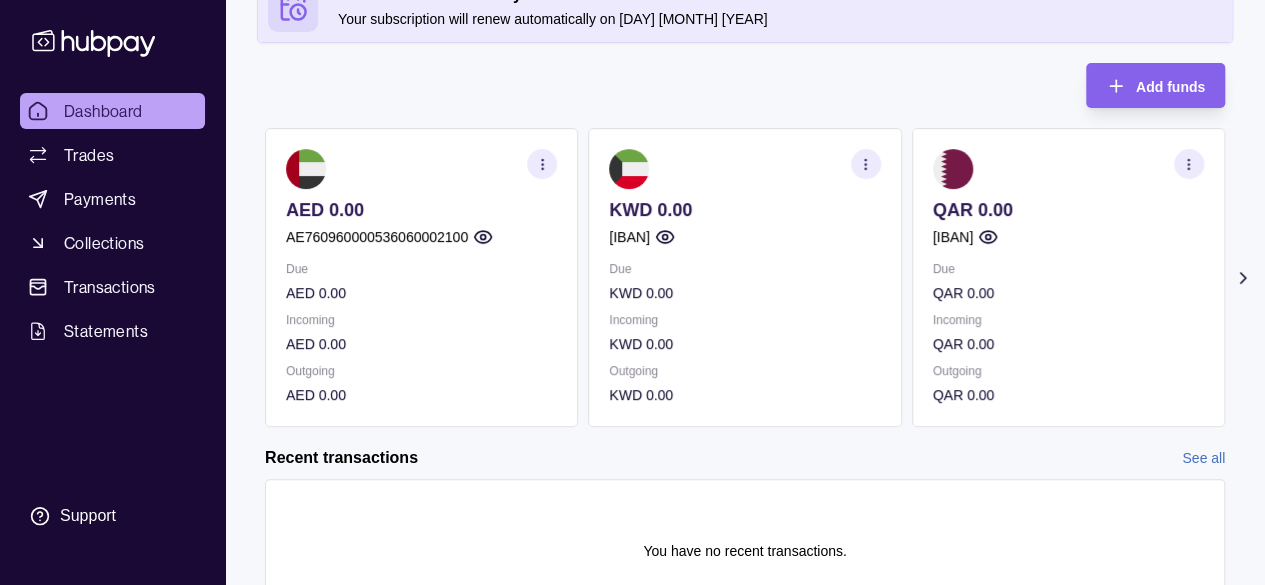 click at bounding box center [744, 169] 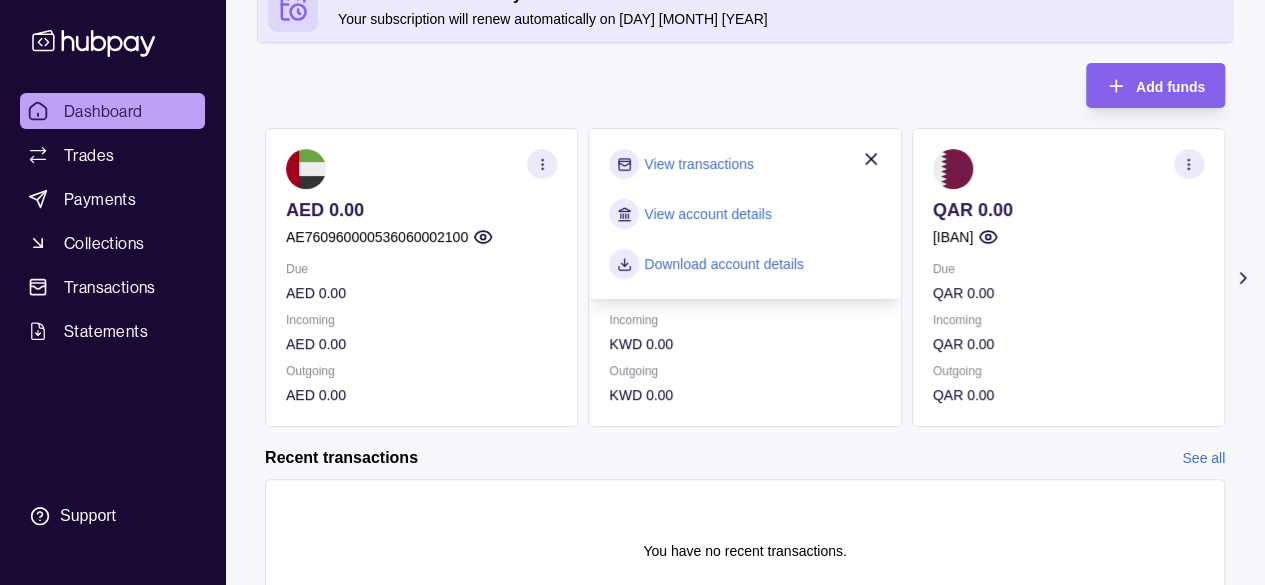 click on "View account details" at bounding box center [707, 214] 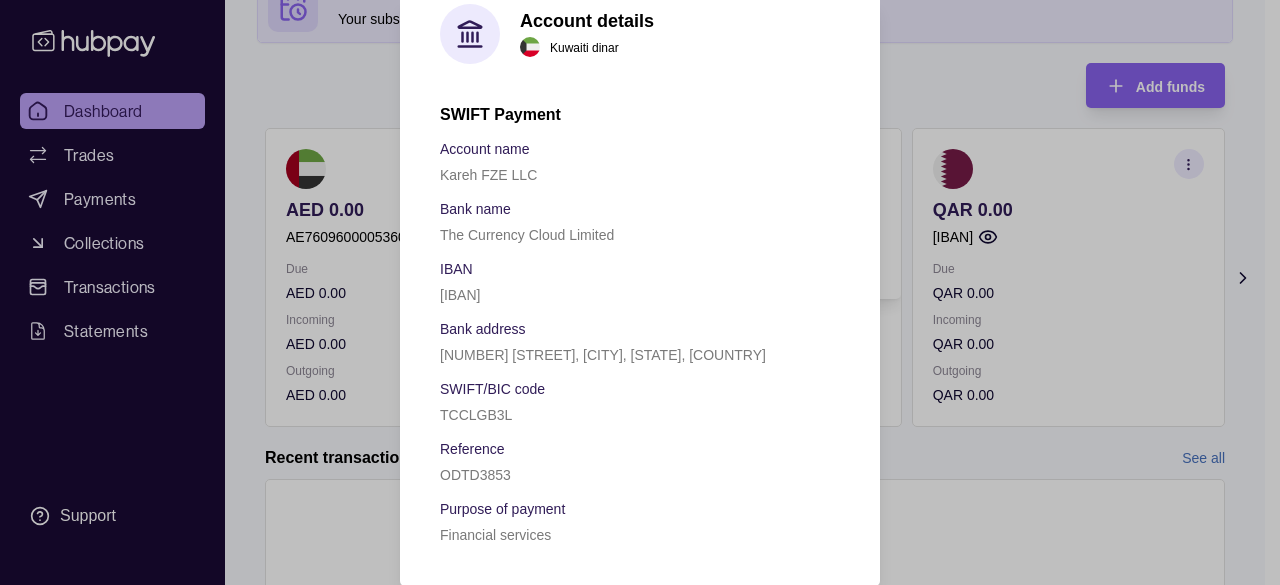 scroll, scrollTop: 0, scrollLeft: 0, axis: both 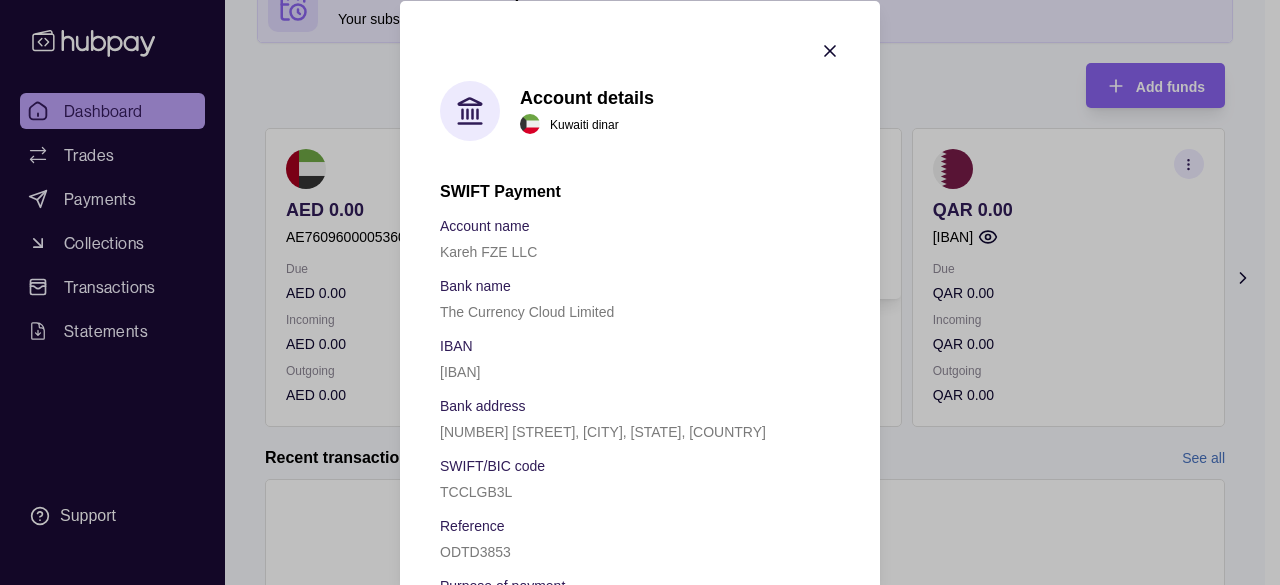 click on "Account details [CURRENCY] SWIFT Payment Account name  Kareh FZE LLC Bank name The Currency Cloud Limited IBAN [IBAN] Bank address [NUMBER] [STREET], [CITY], [STATE], [COUNTRY] SWIFT/BIC code [SWIFT] Reference ODTD3853 Purpose of payment Financial services" at bounding box center [640, 331] 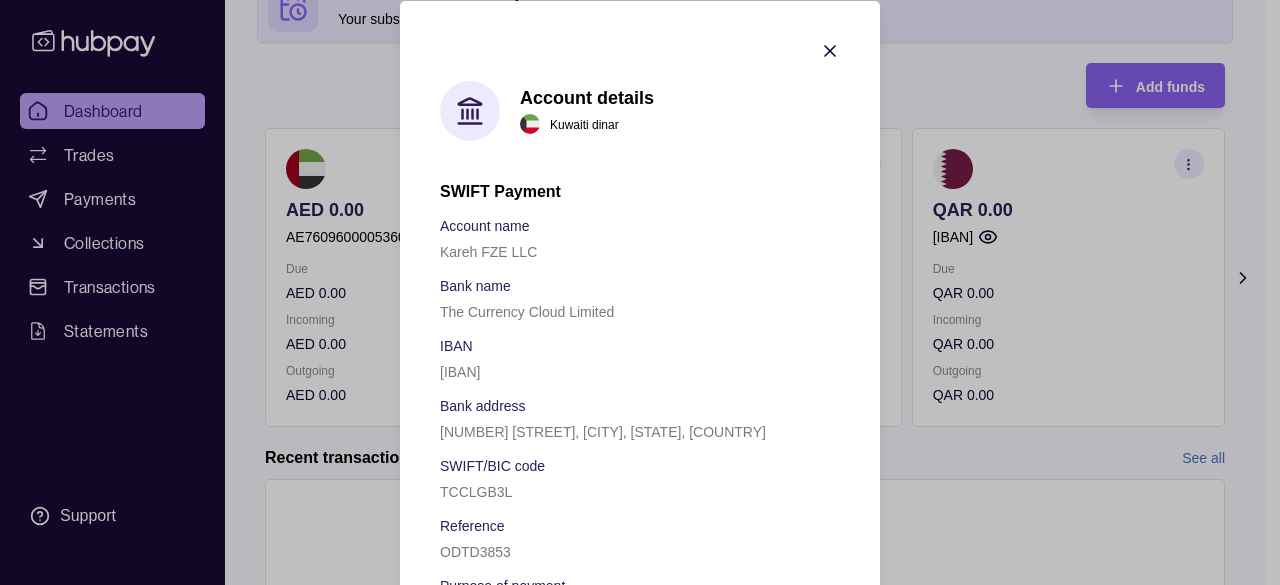 click 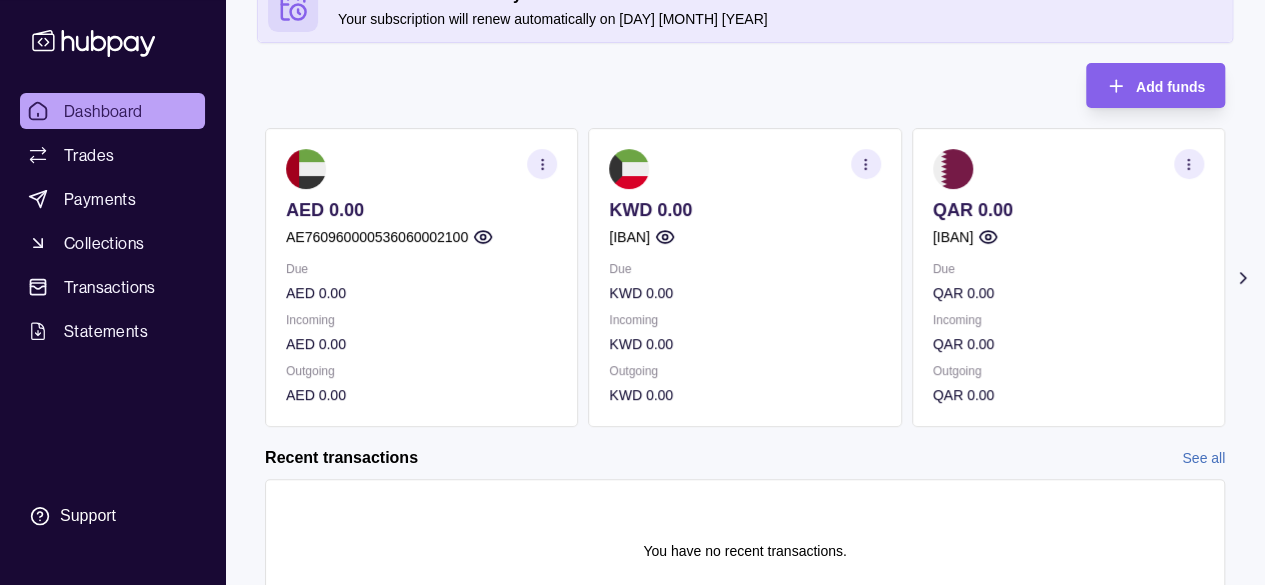 click on "Add funds AED 0.00 AE760960000536060002100 Due AED 0.00 Incoming AED 0.00 Outgoing AED 0.00 KWD 0.00 [IBAN] Due KWD 0.00 Incoming KWD 0.00 Outgoing KWD 0.00 QAR 0.00 [IBAN] Due QAR 0.00 Incoming QAR 0.00 Outgoing QAR 0.00 SAR 0.00 [IBAN] Due SAR 0.00 Incoming SAR 0.00 Outgoing SAR 0.00 USD 0.00 [IBAN] Due USD 0.00 Incoming USD 0.00 Outgoing USD 0.00 Request new currencies Recent transactions See all Details Amount You have no recent transactions." at bounding box center (745, 363) 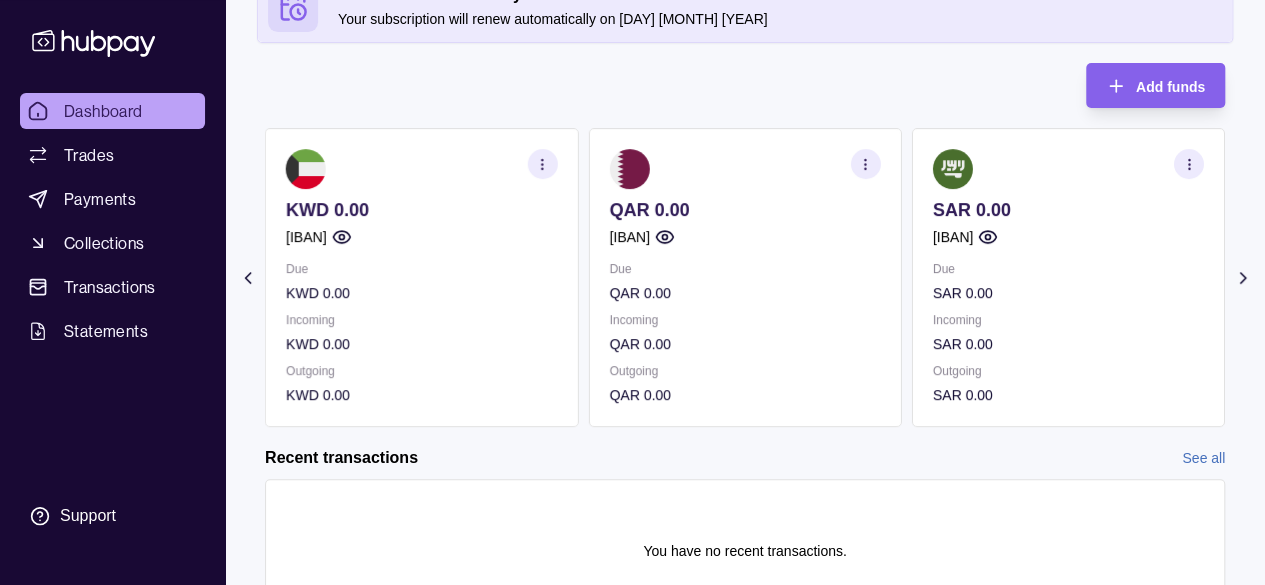 click 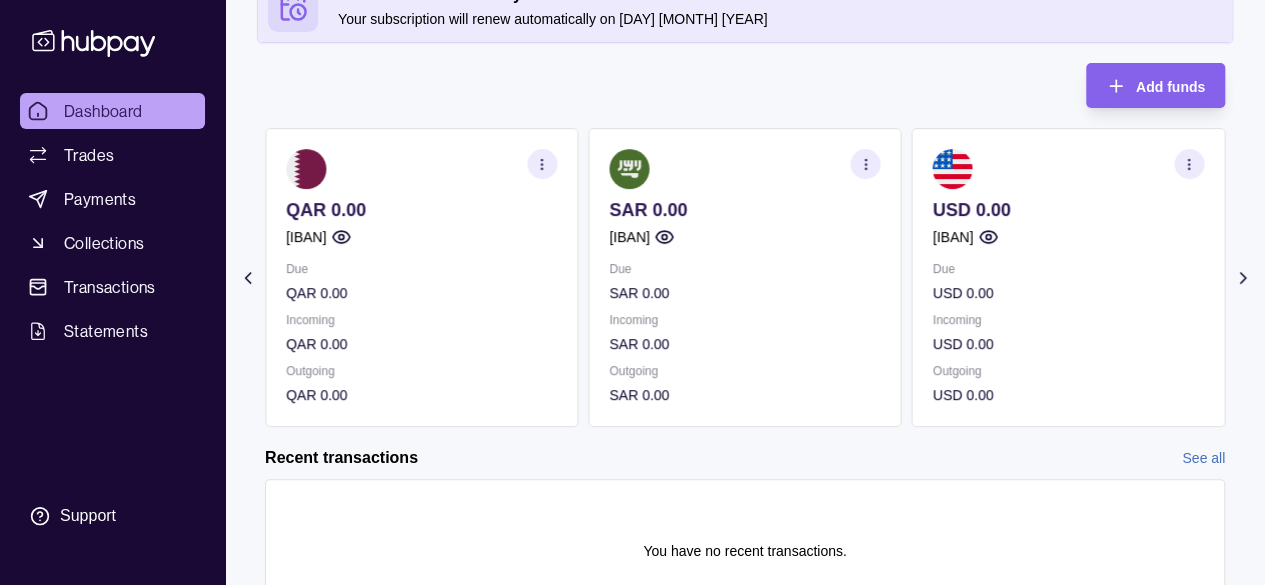 click at bounding box center (1189, 164) 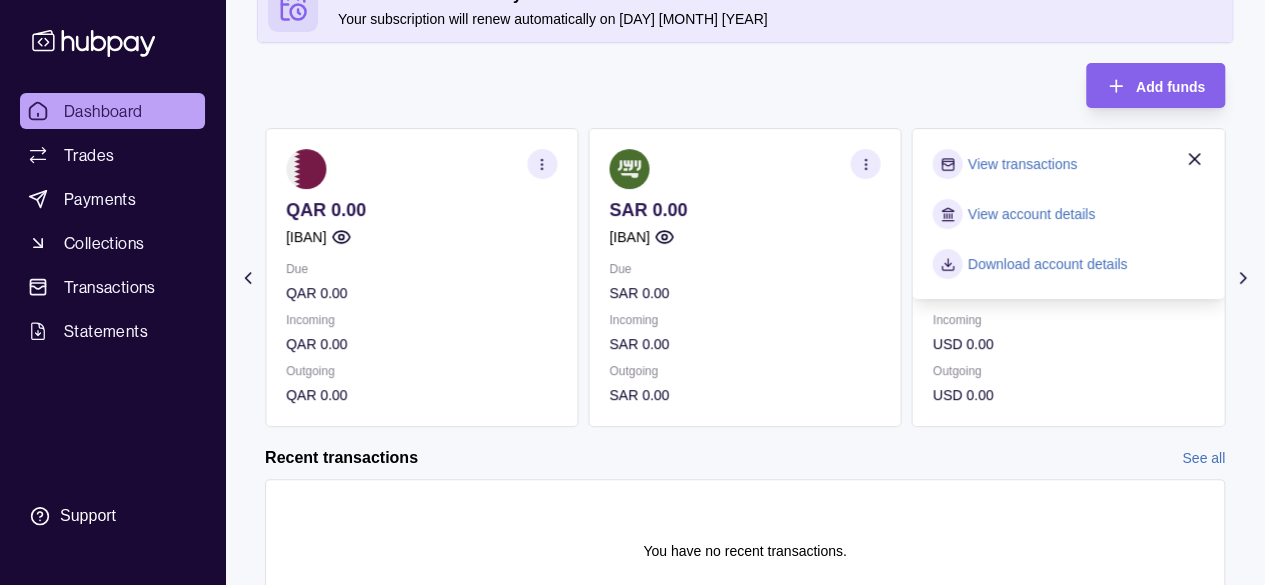 click on "View account details" at bounding box center [1031, 214] 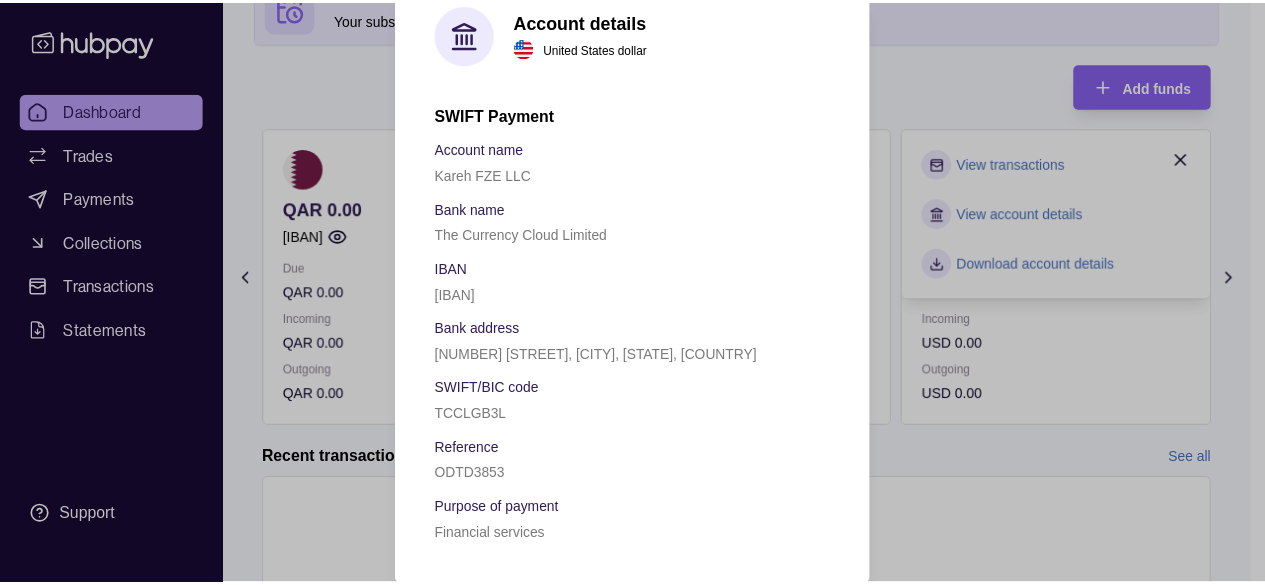 scroll, scrollTop: 0, scrollLeft: 0, axis: both 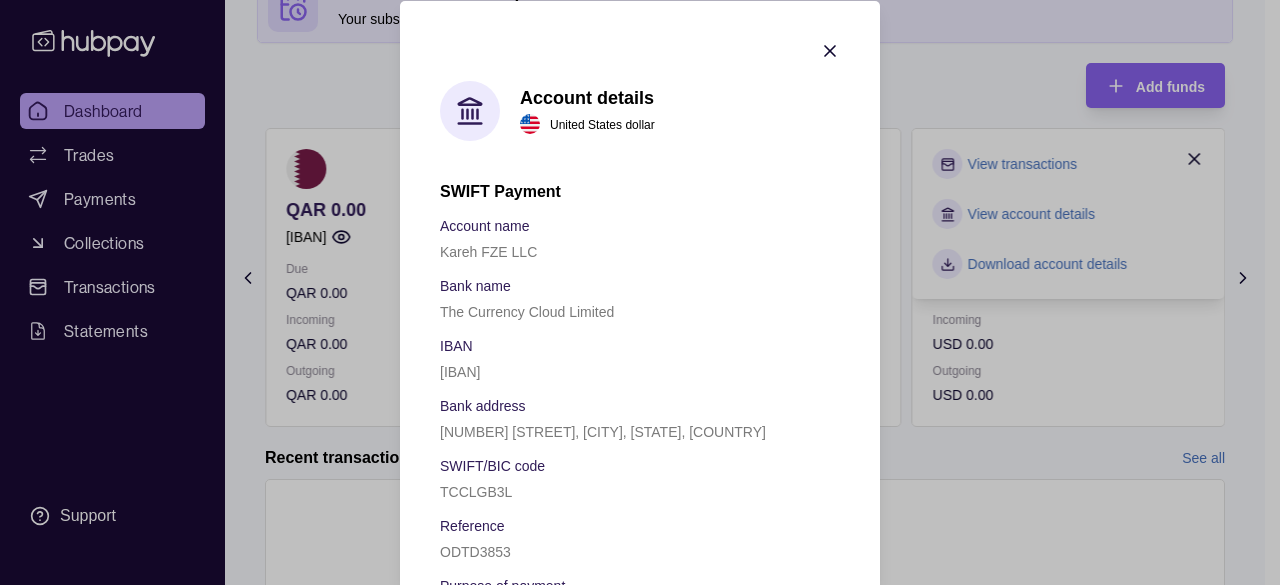 click 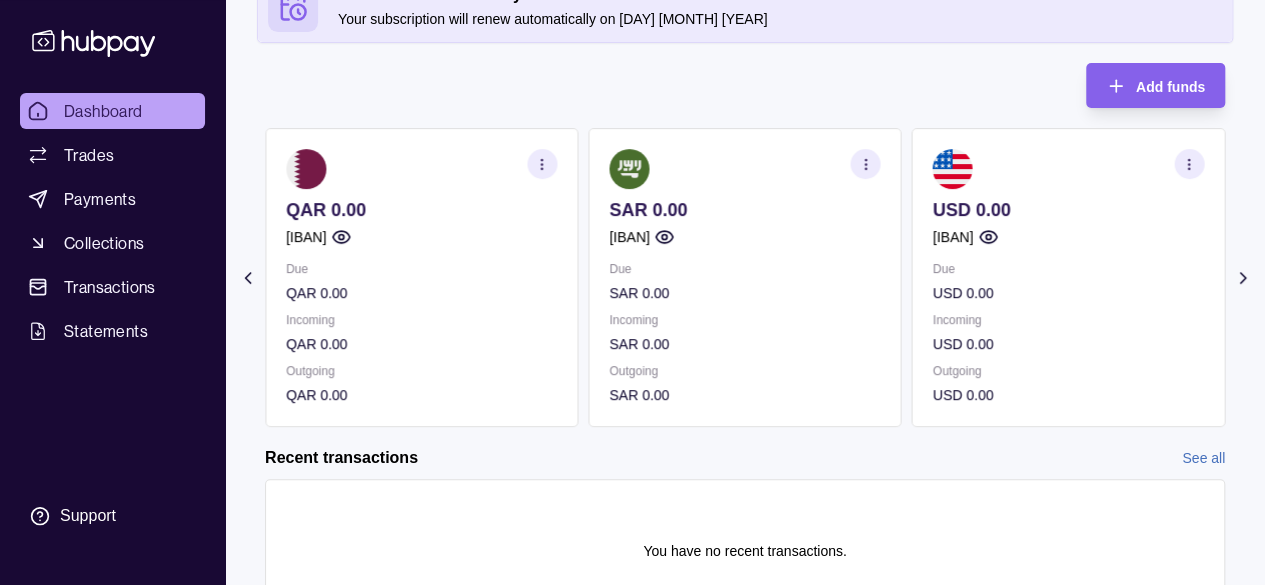 click 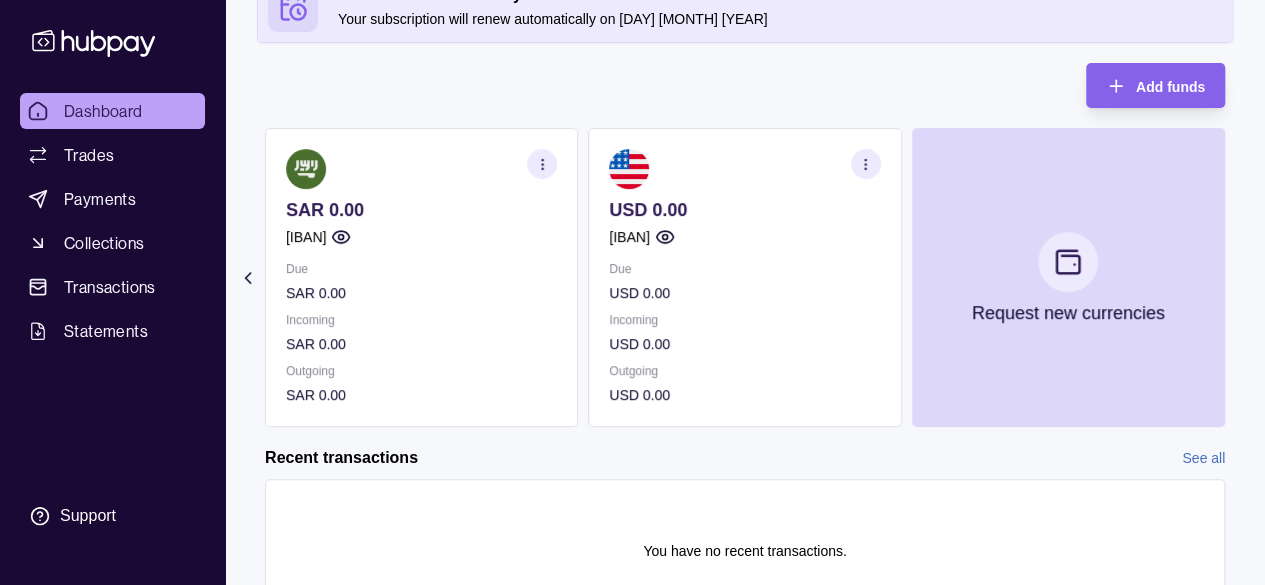 click on "Add funds AED 0.00 AE760960000536060002100 Due AED 0.00 Incoming AED 0.00 Outgoing AED 0.00 KWD 0.00 [IBAN] Due KWD 0.00 Incoming KWD 0.00 Outgoing KWD 0.00 QAR 0.00 [IBAN] Due QAR 0.00 Incoming QAR 0.00 Outgoing QAR 0.00 SAR 0.00 [IBAN] Due SAR 0.00 Incoming SAR 0.00 Outgoing SAR 0.00 USD 0.00 [IBAN] Due USD 0.00 Incoming USD 0.00 Outgoing USD 0.00 Request new currencies Recent transactions See all Details Amount You have no recent transactions." at bounding box center [745, 363] 